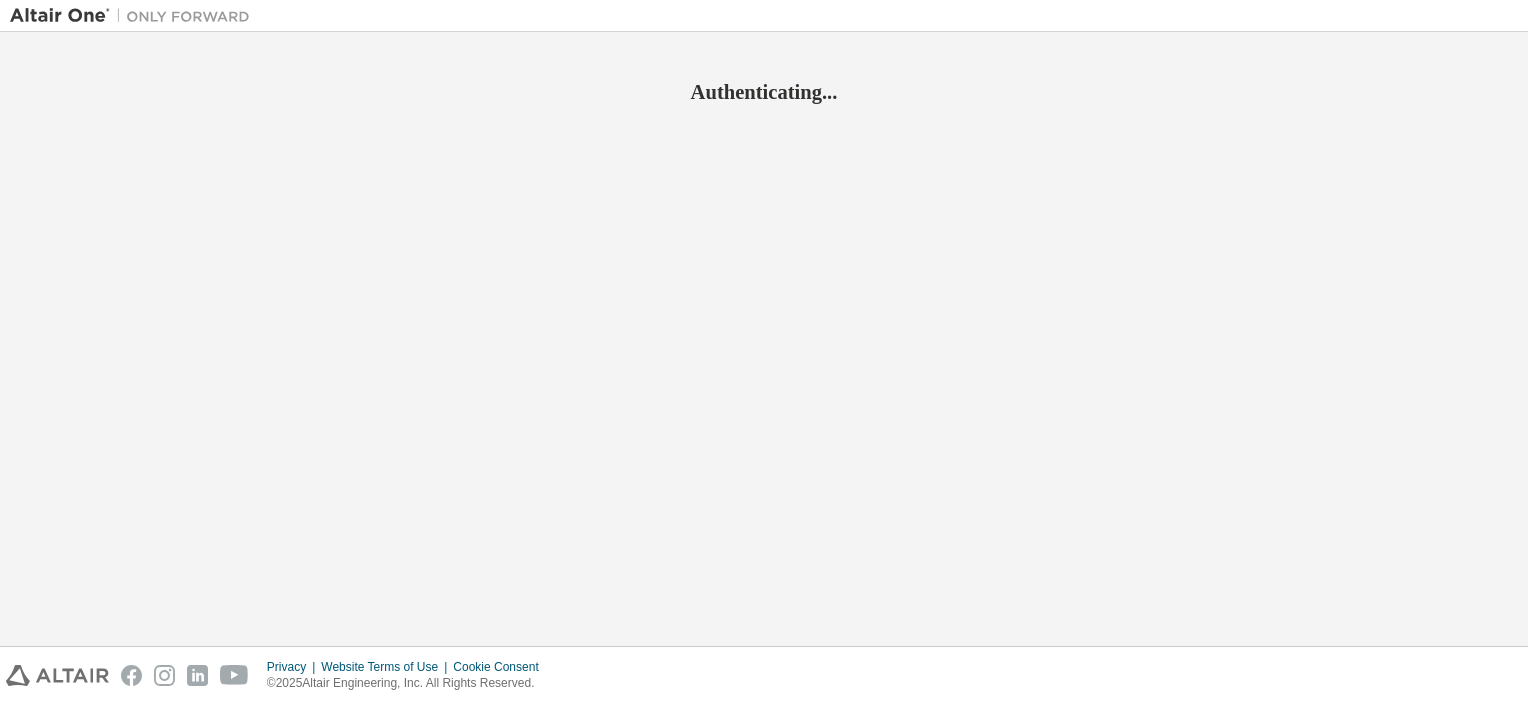 scroll, scrollTop: 0, scrollLeft: 0, axis: both 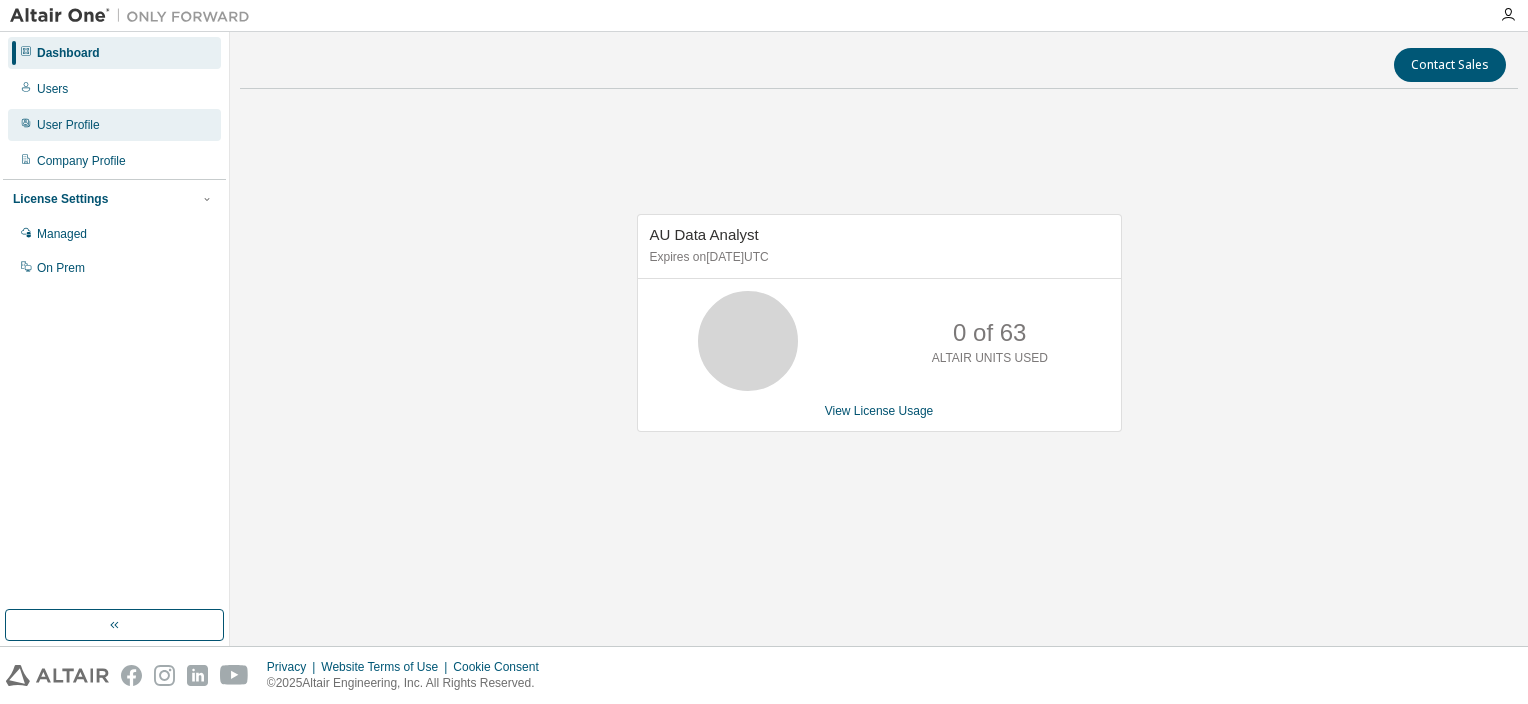 click on "User Profile" at bounding box center [68, 125] 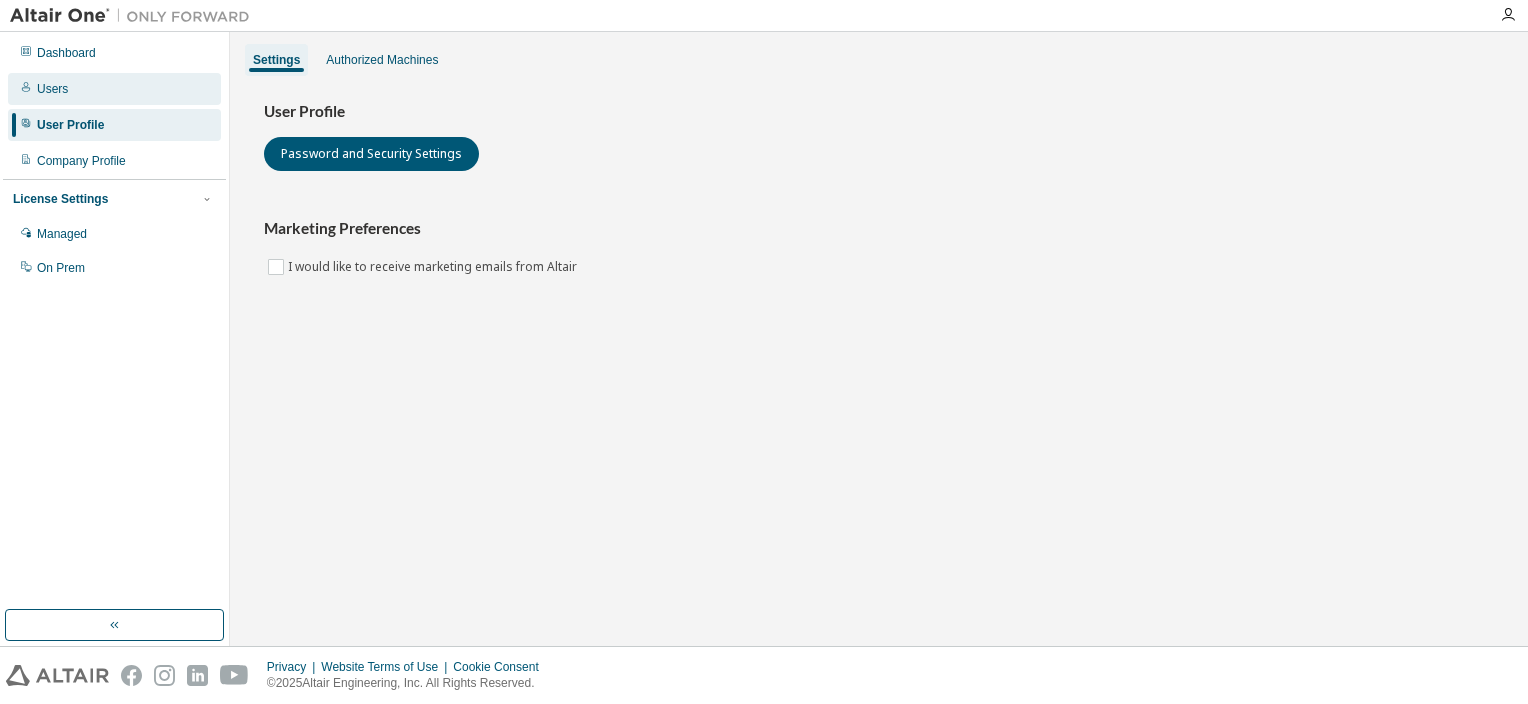 click on "Users" at bounding box center (114, 89) 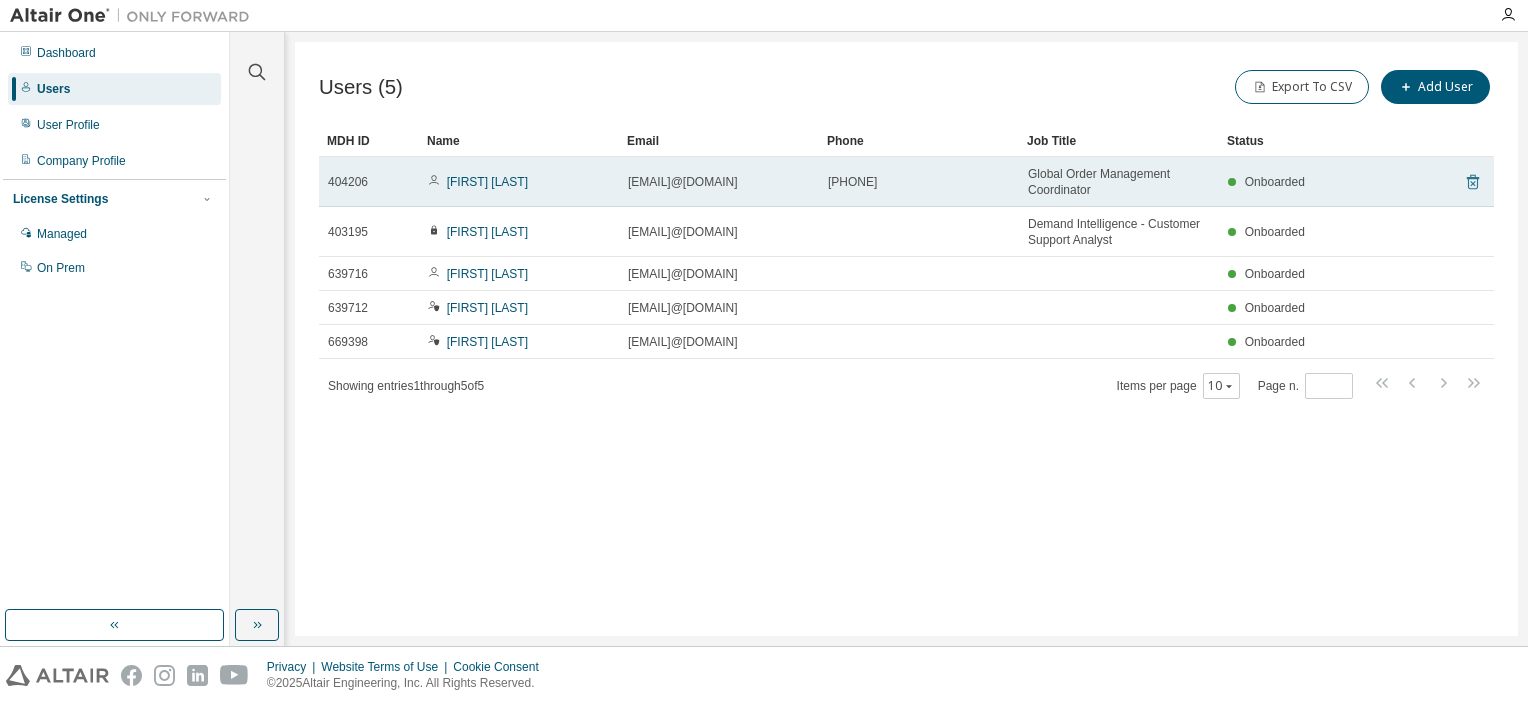 click 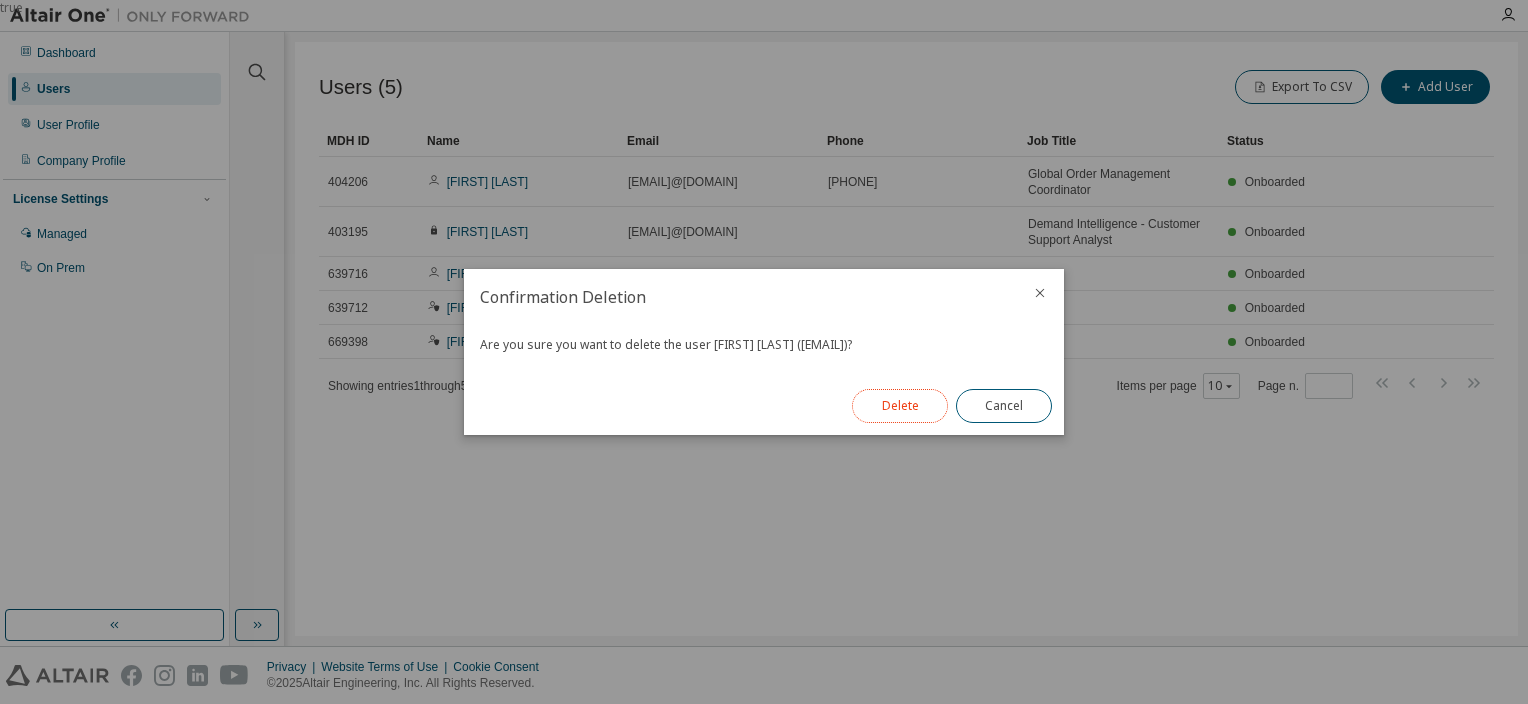 click on "Delete" at bounding box center [900, 406] 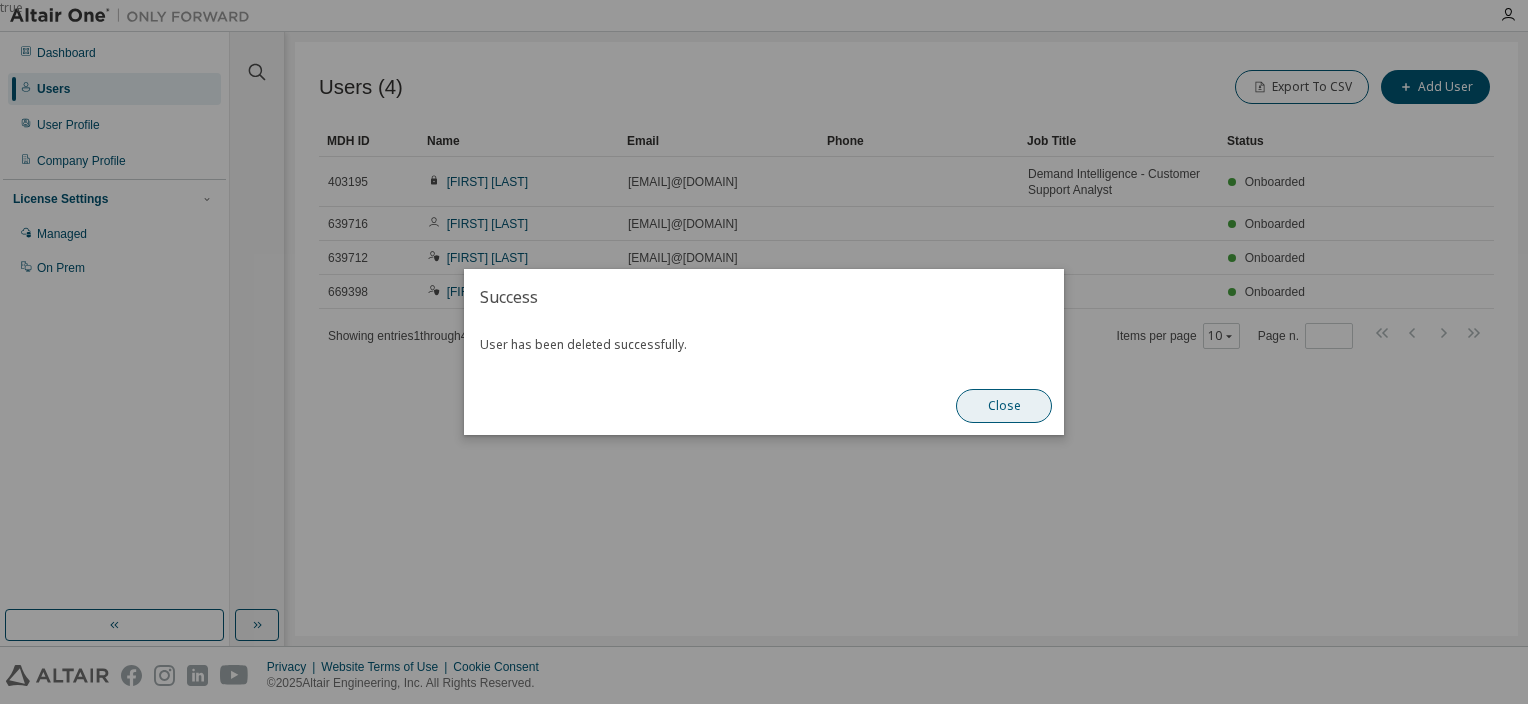 click on "Close" at bounding box center (1004, 406) 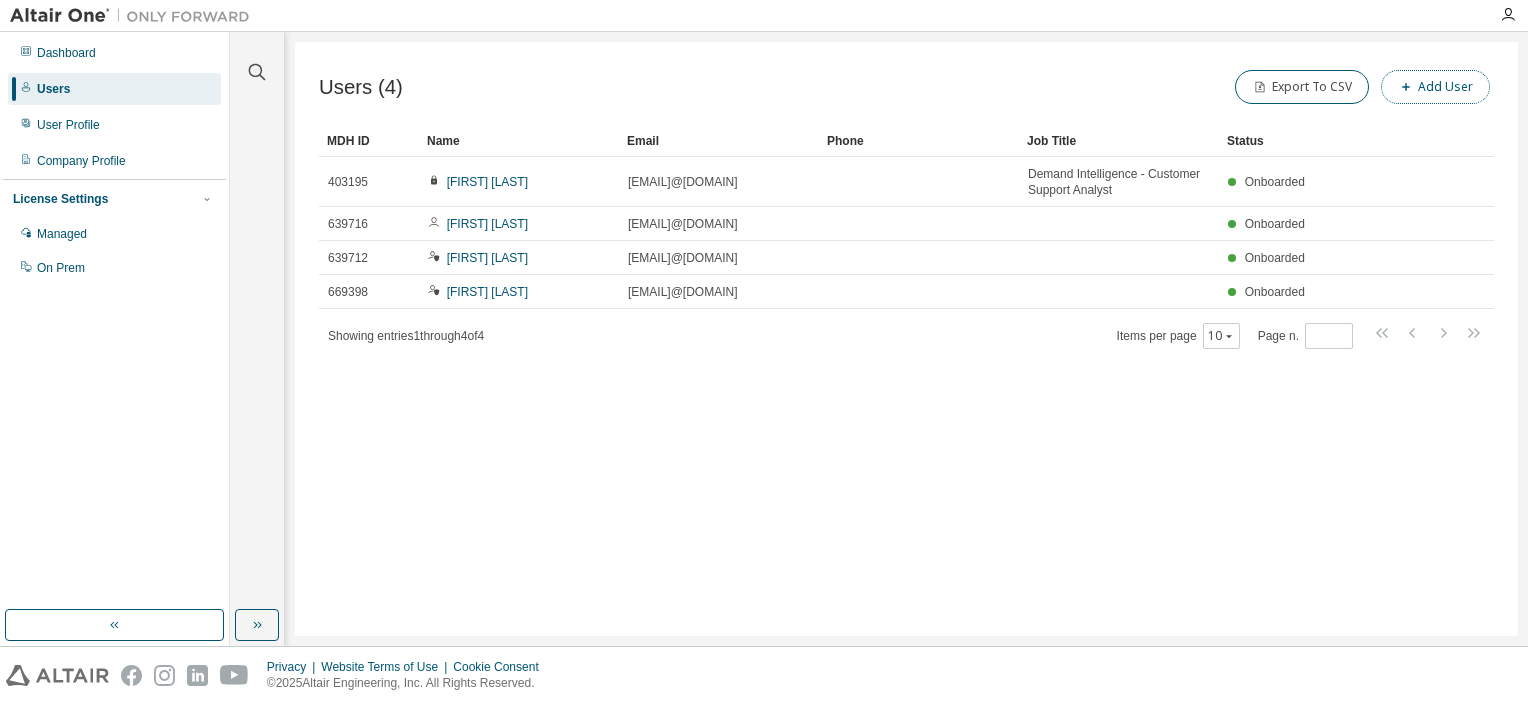 click at bounding box center [1406, 87] 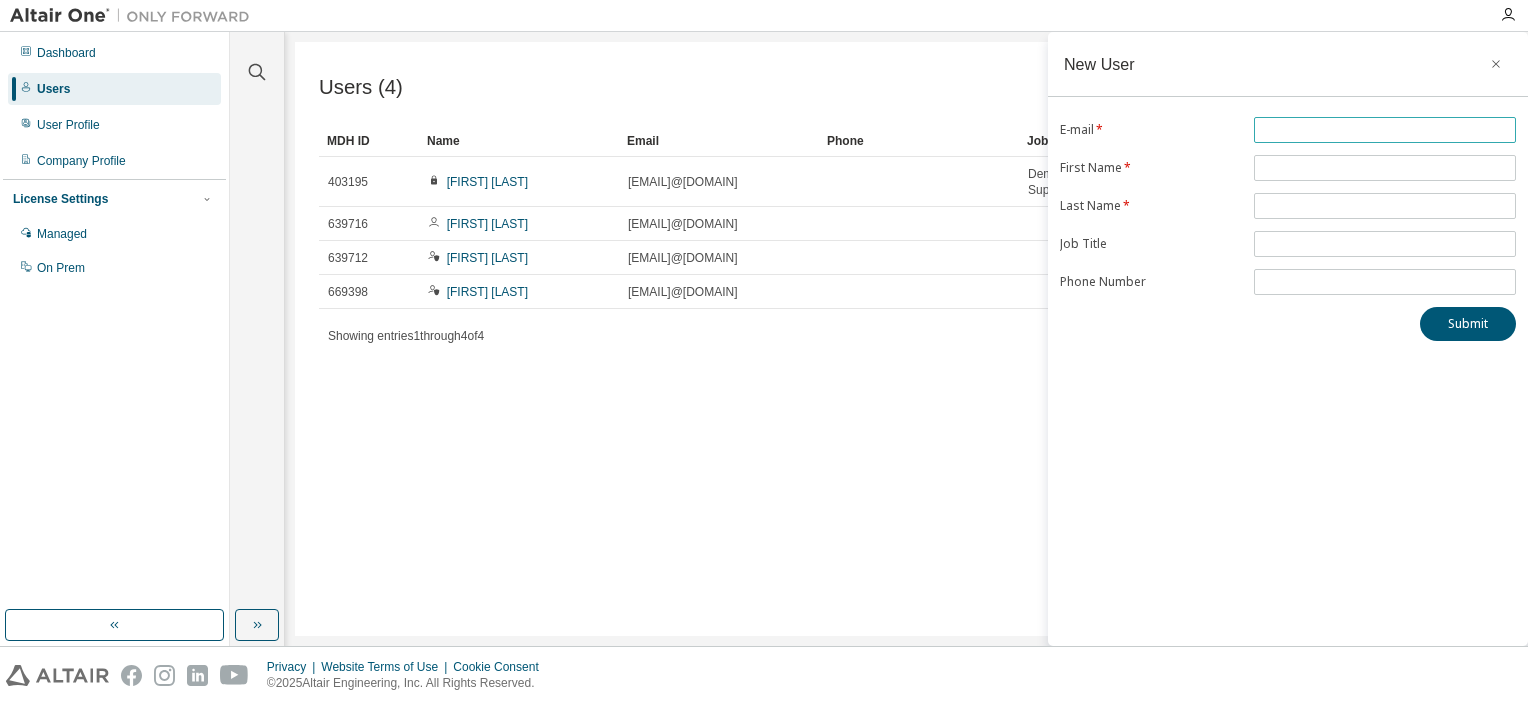 click at bounding box center (1385, 130) 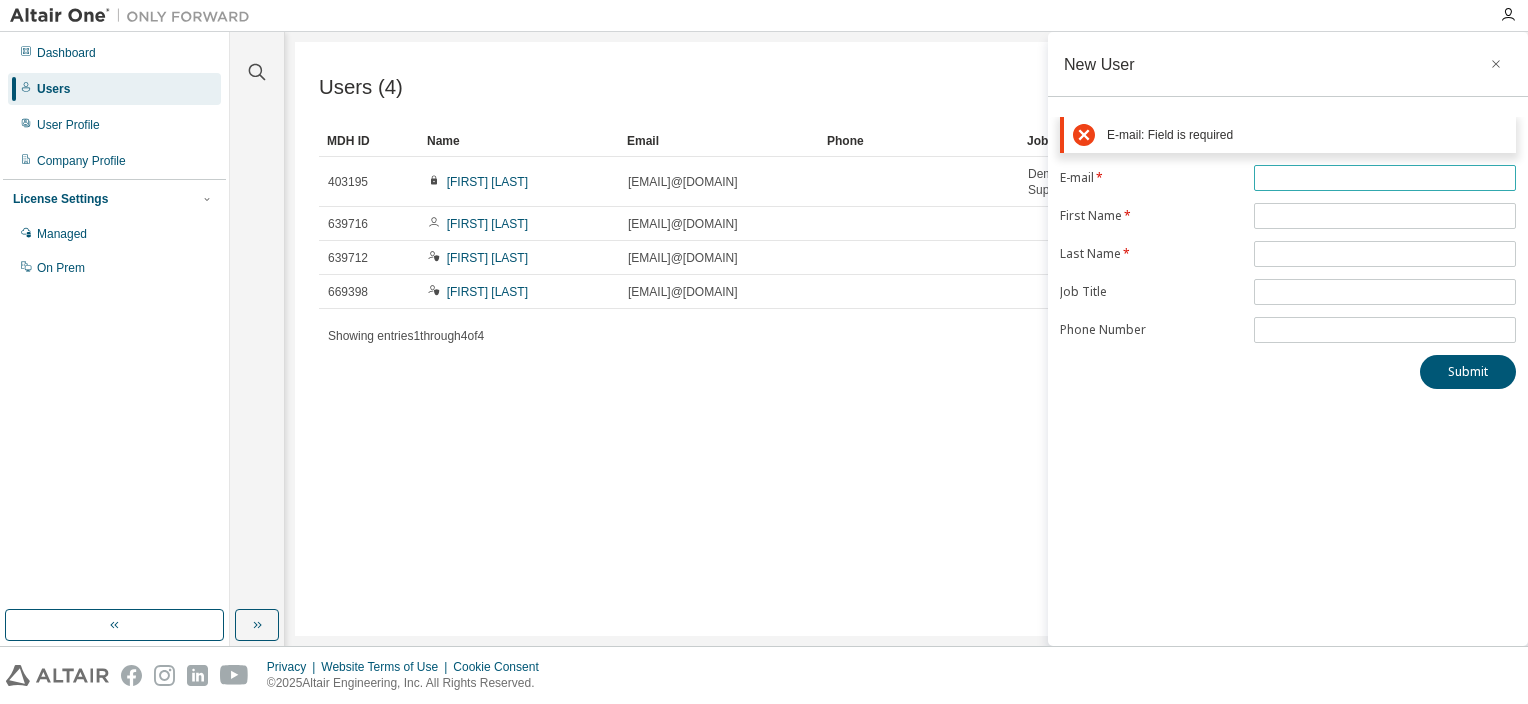 paste on "**********" 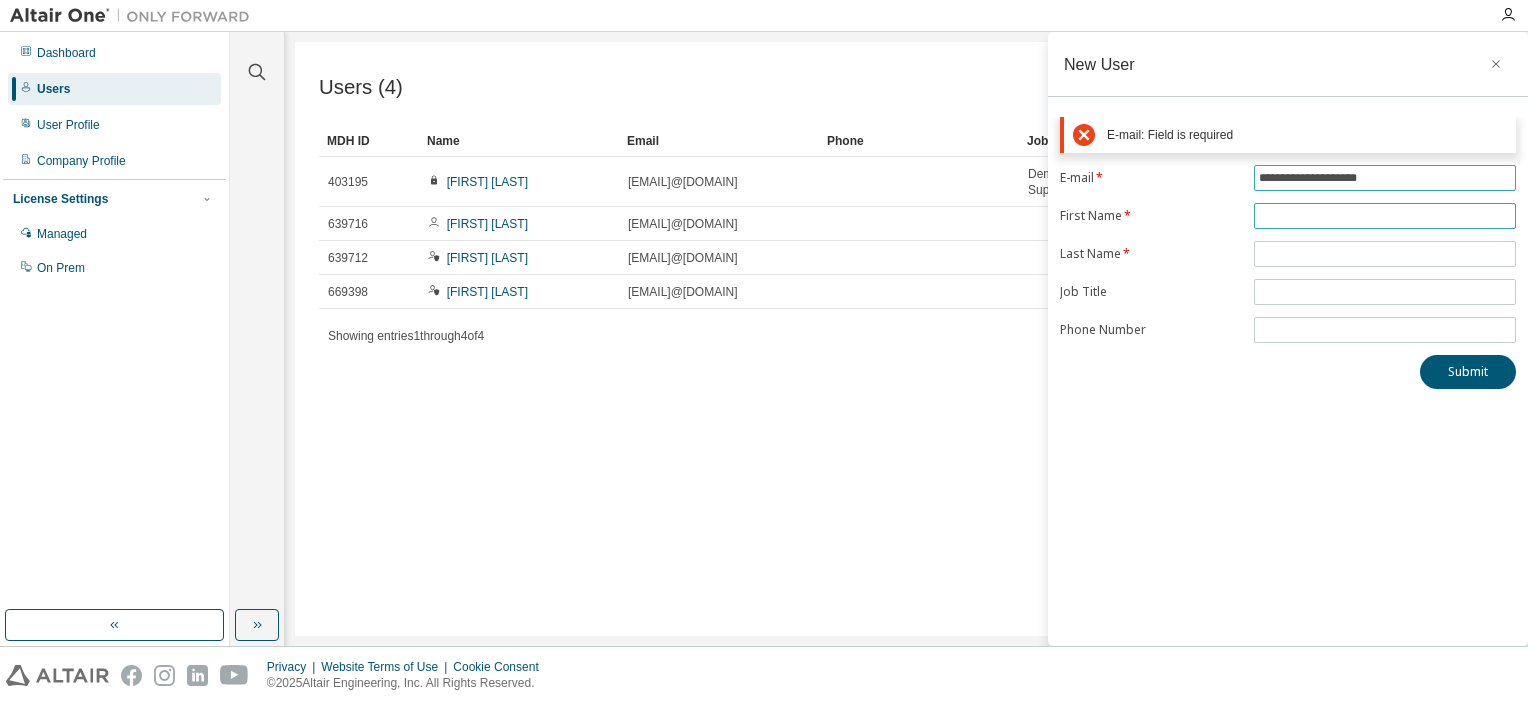 type on "**********" 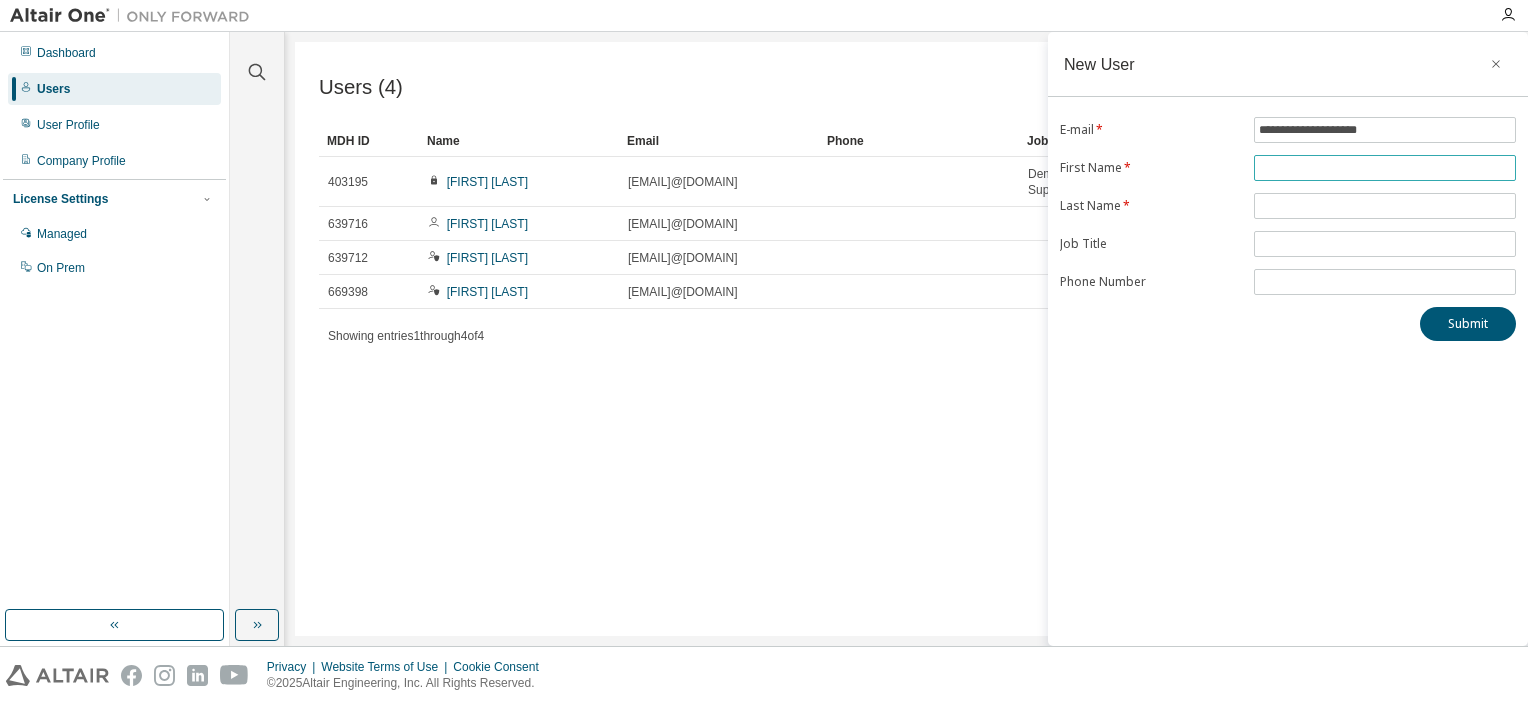 click on "**********" at bounding box center (1288, 206) 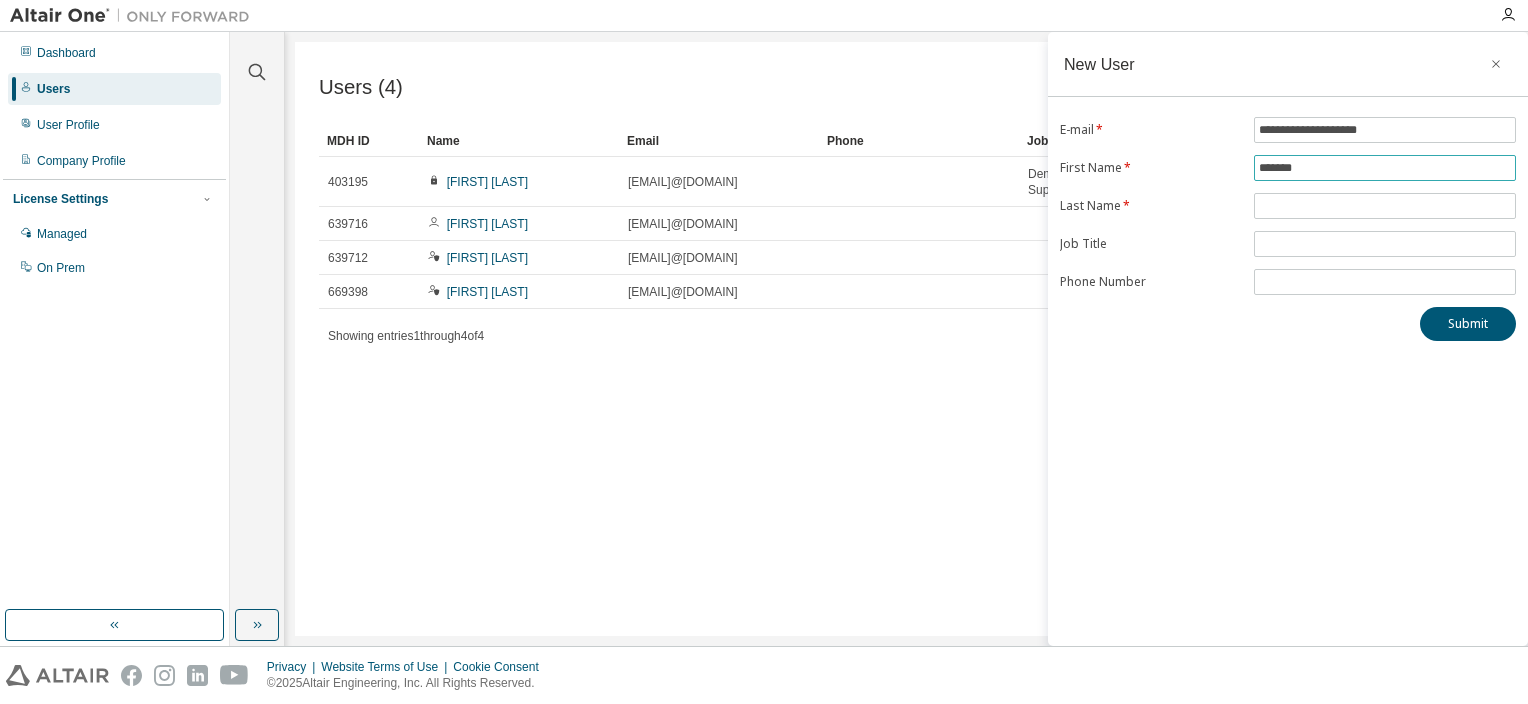 type on "*******" 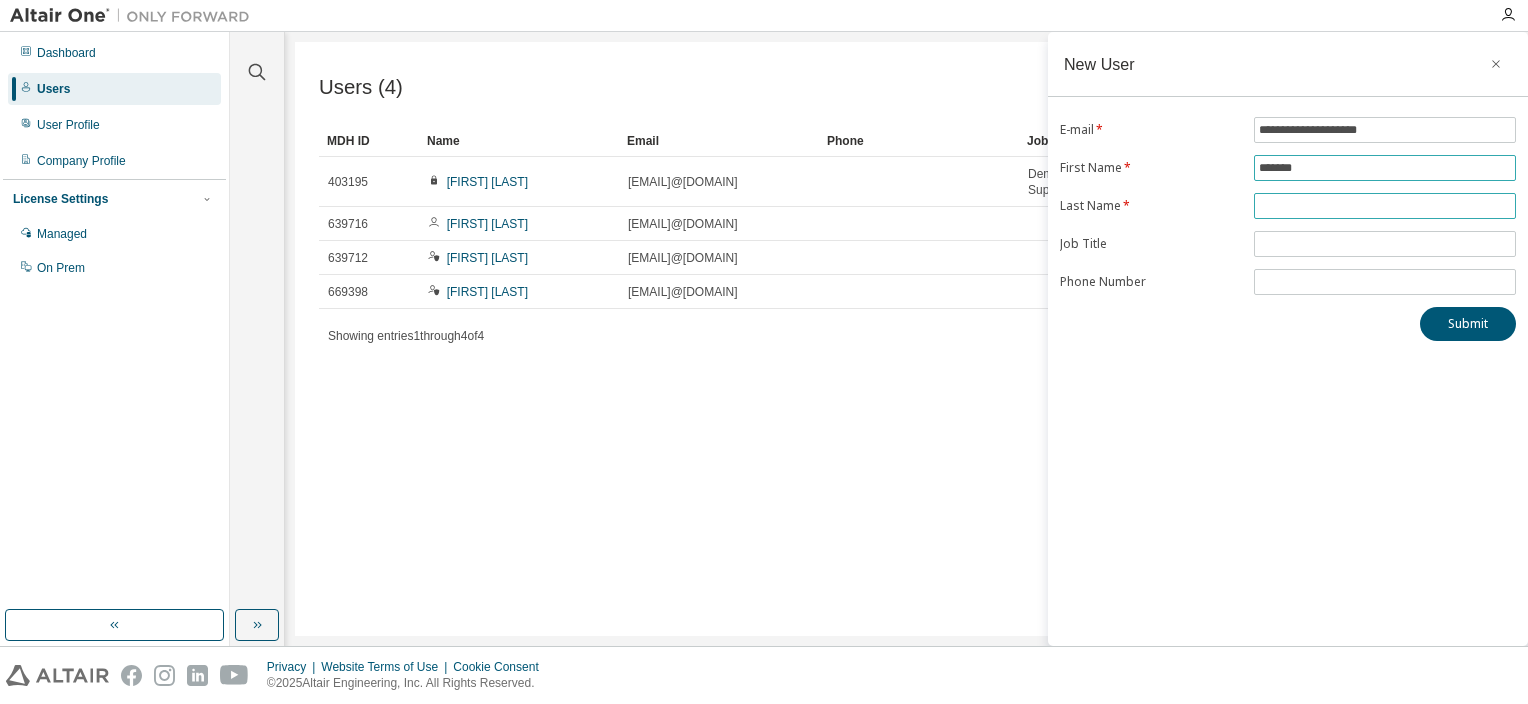 click at bounding box center (1385, 206) 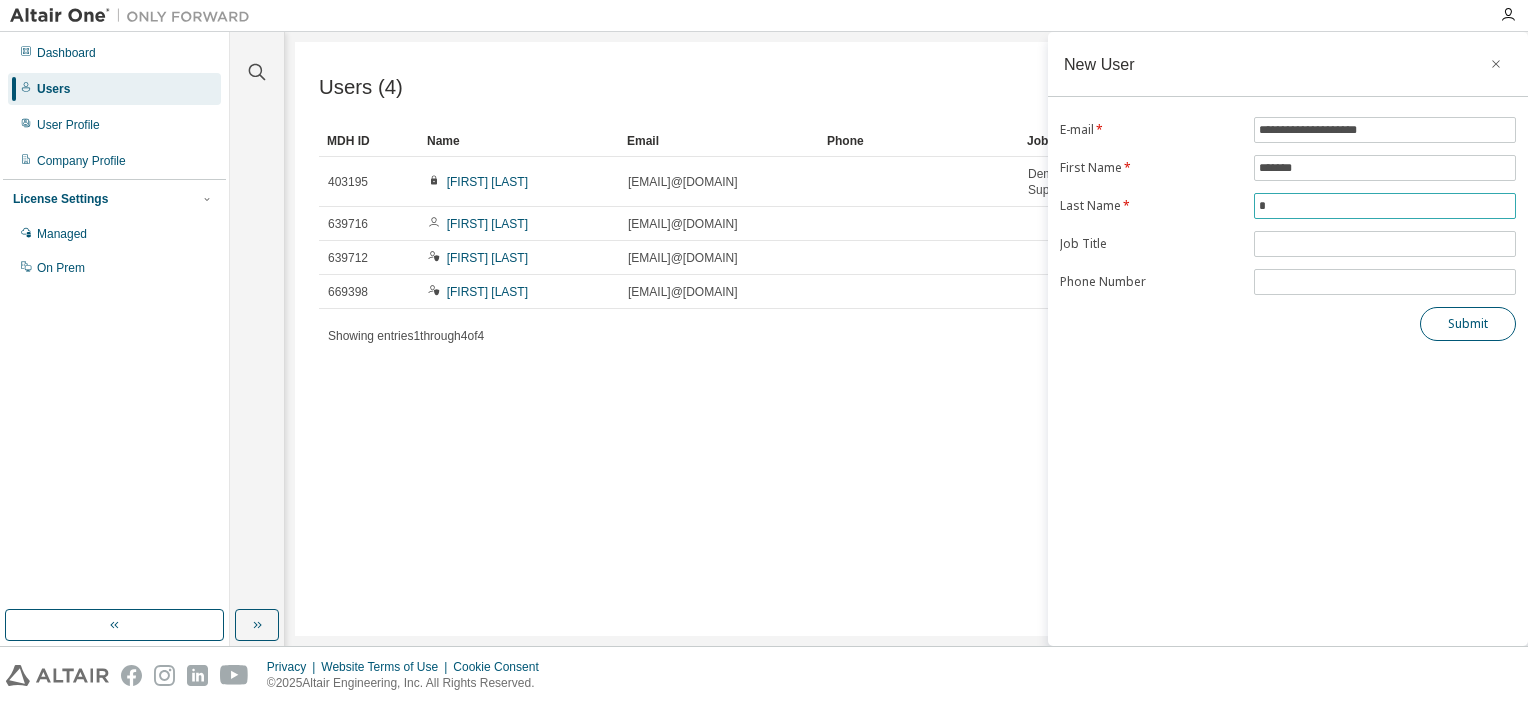 type on "*" 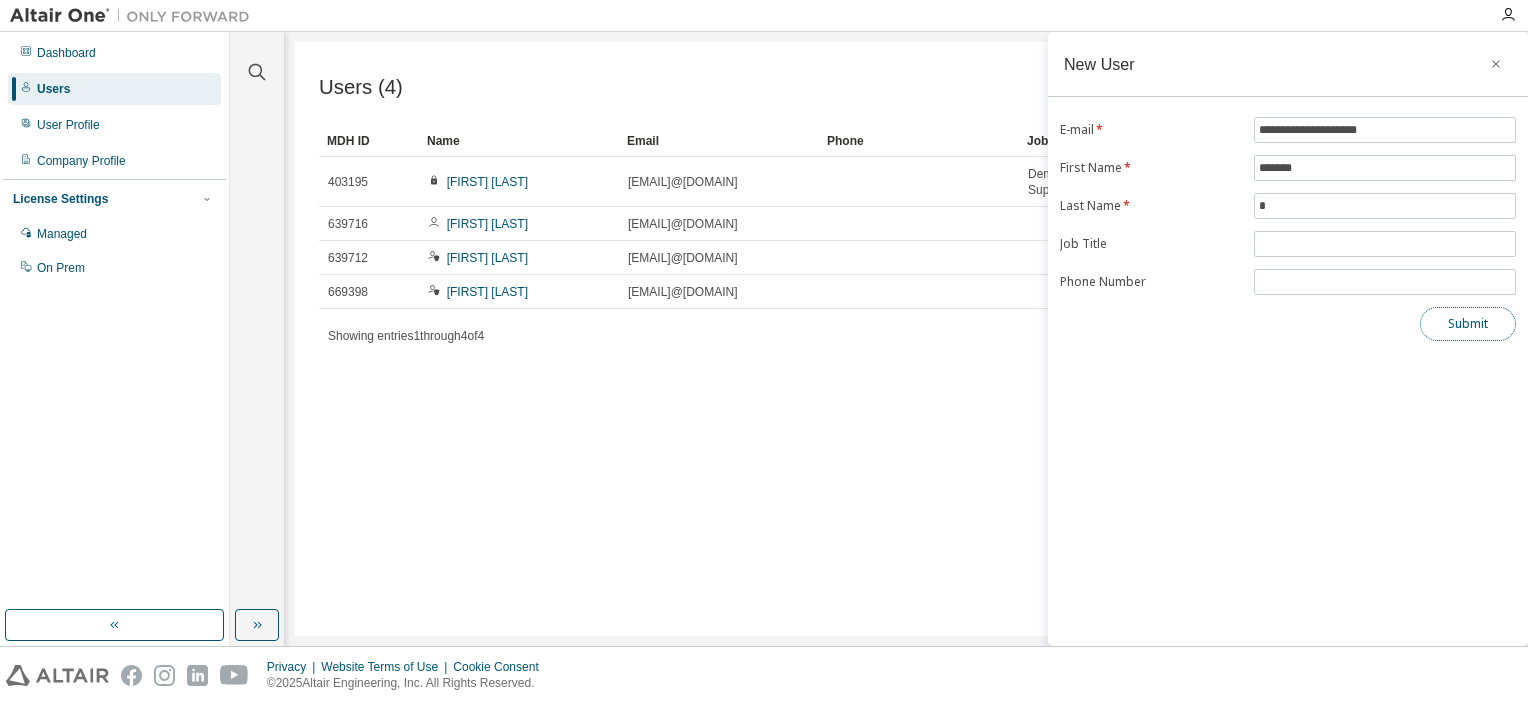click on "Submit" at bounding box center [1468, 324] 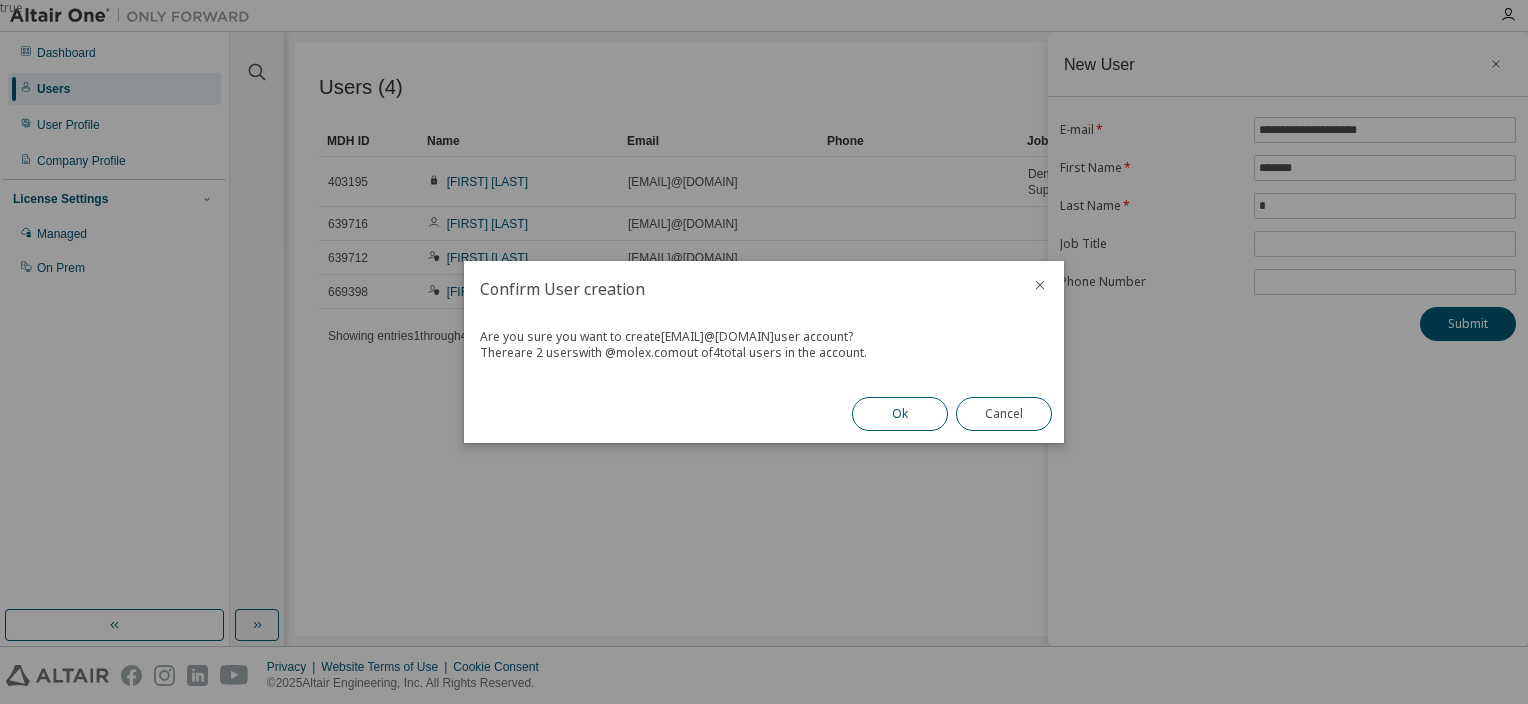 click on "Ok" at bounding box center (900, 414) 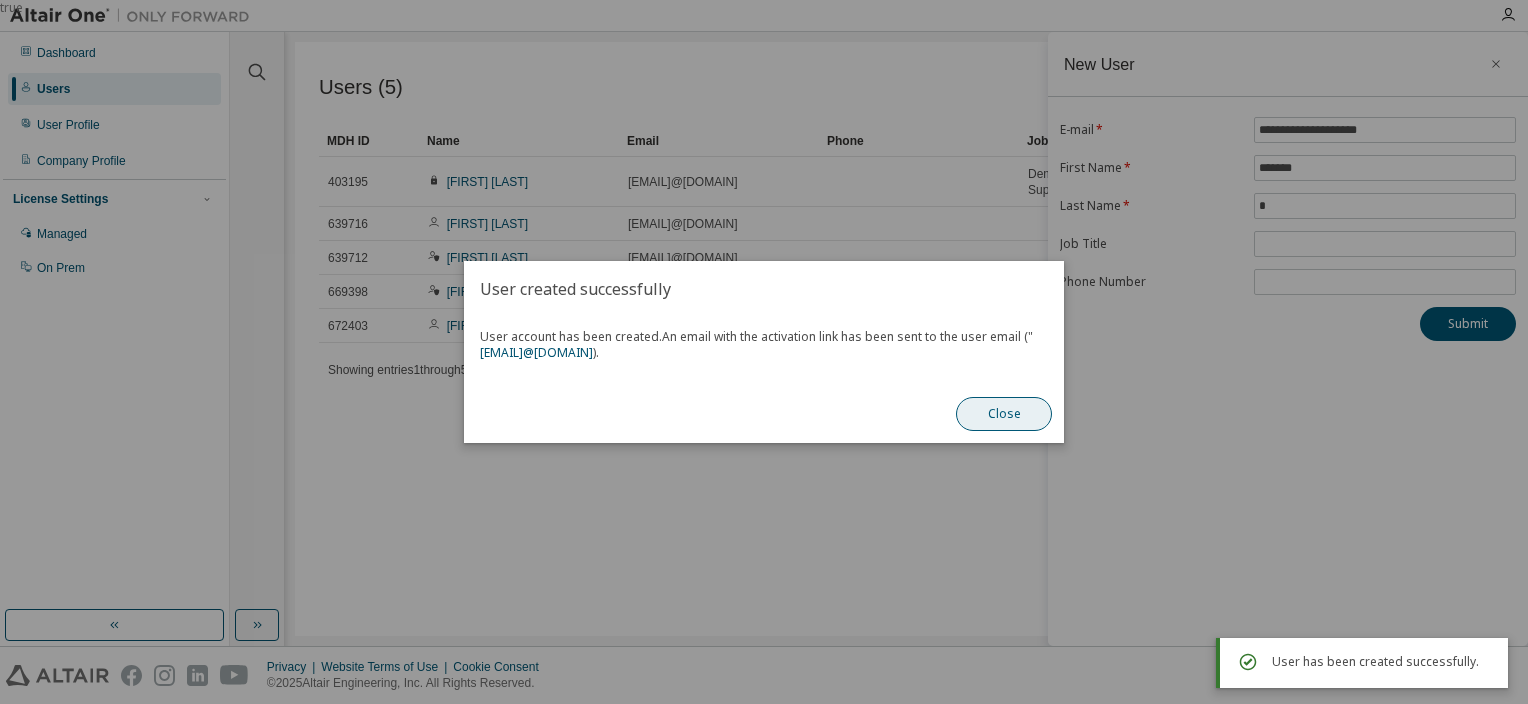 click on "Close" at bounding box center [1004, 414] 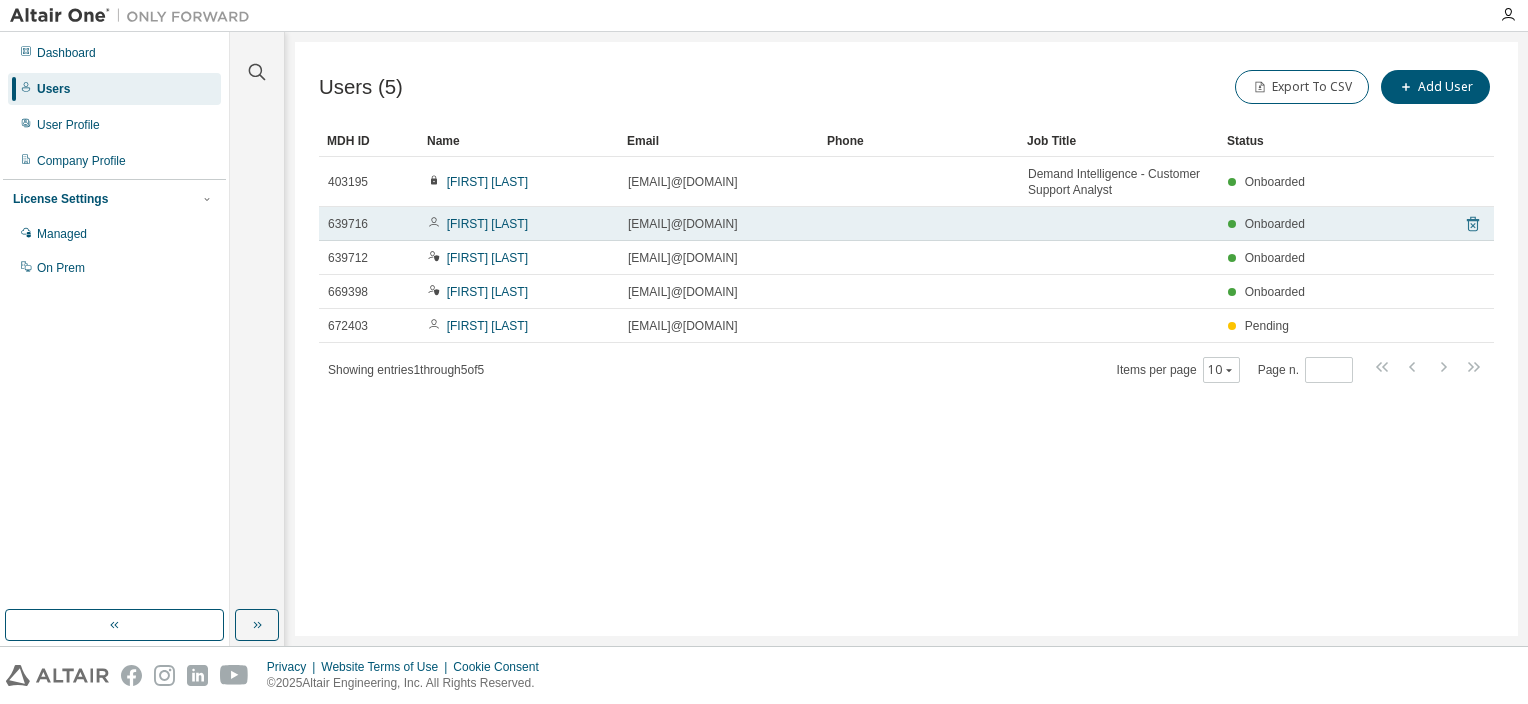 click 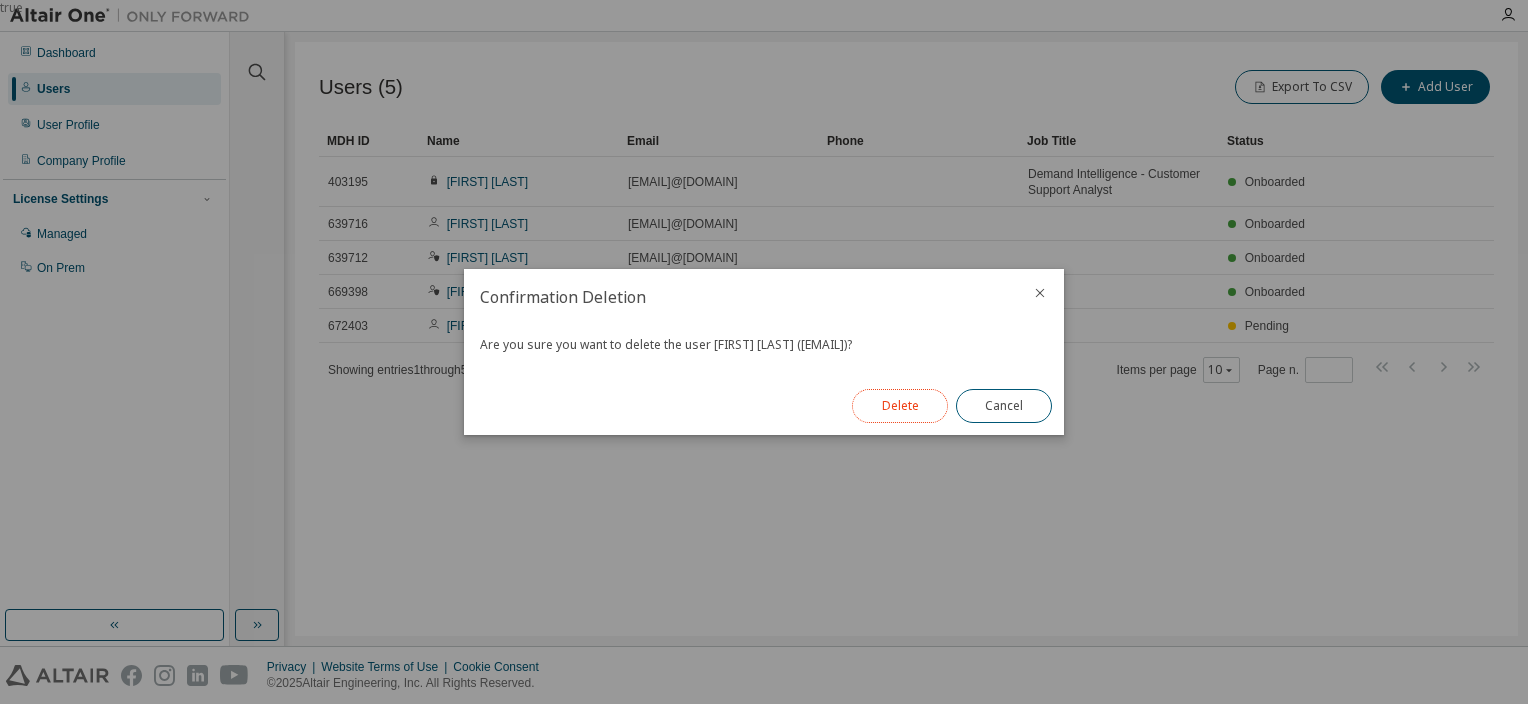 click on "Delete" at bounding box center [900, 406] 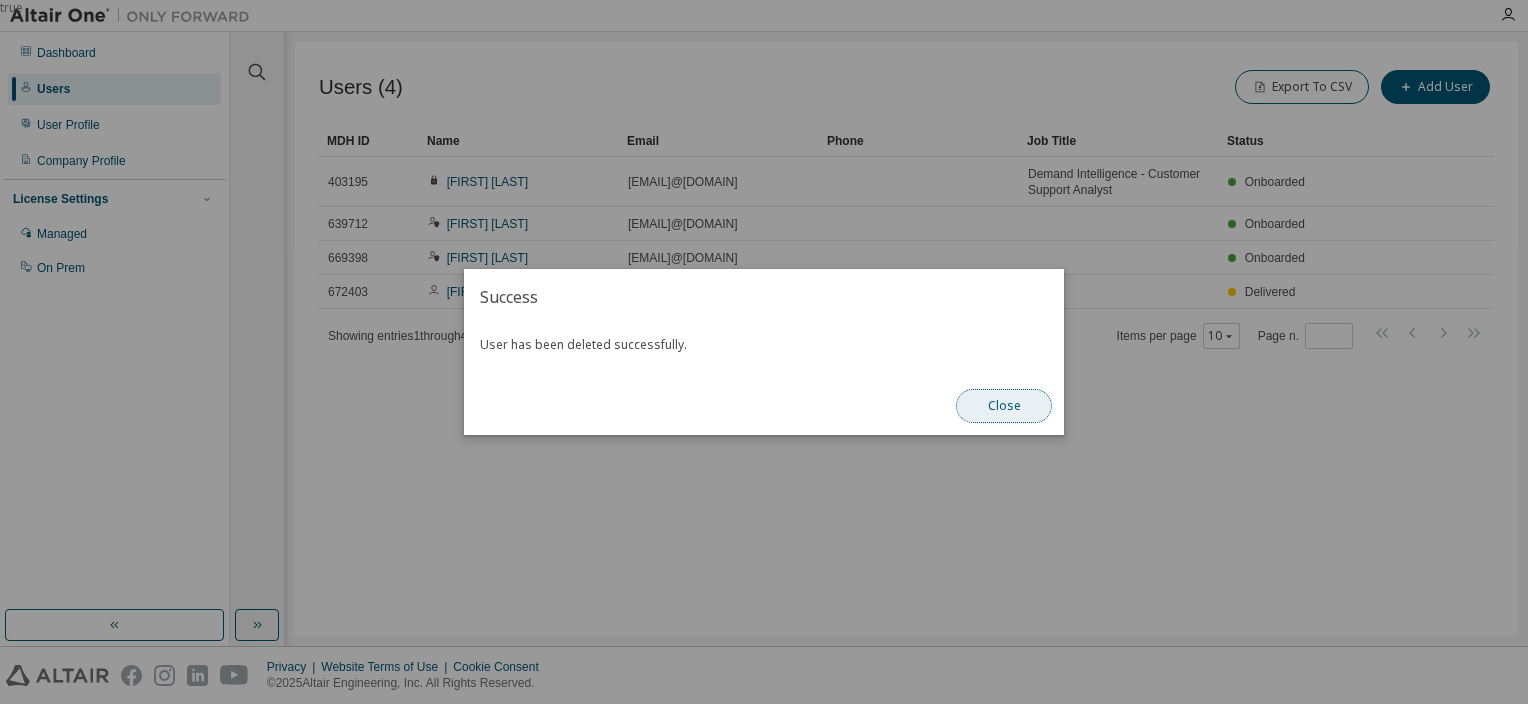 click on "Close" at bounding box center [1004, 406] 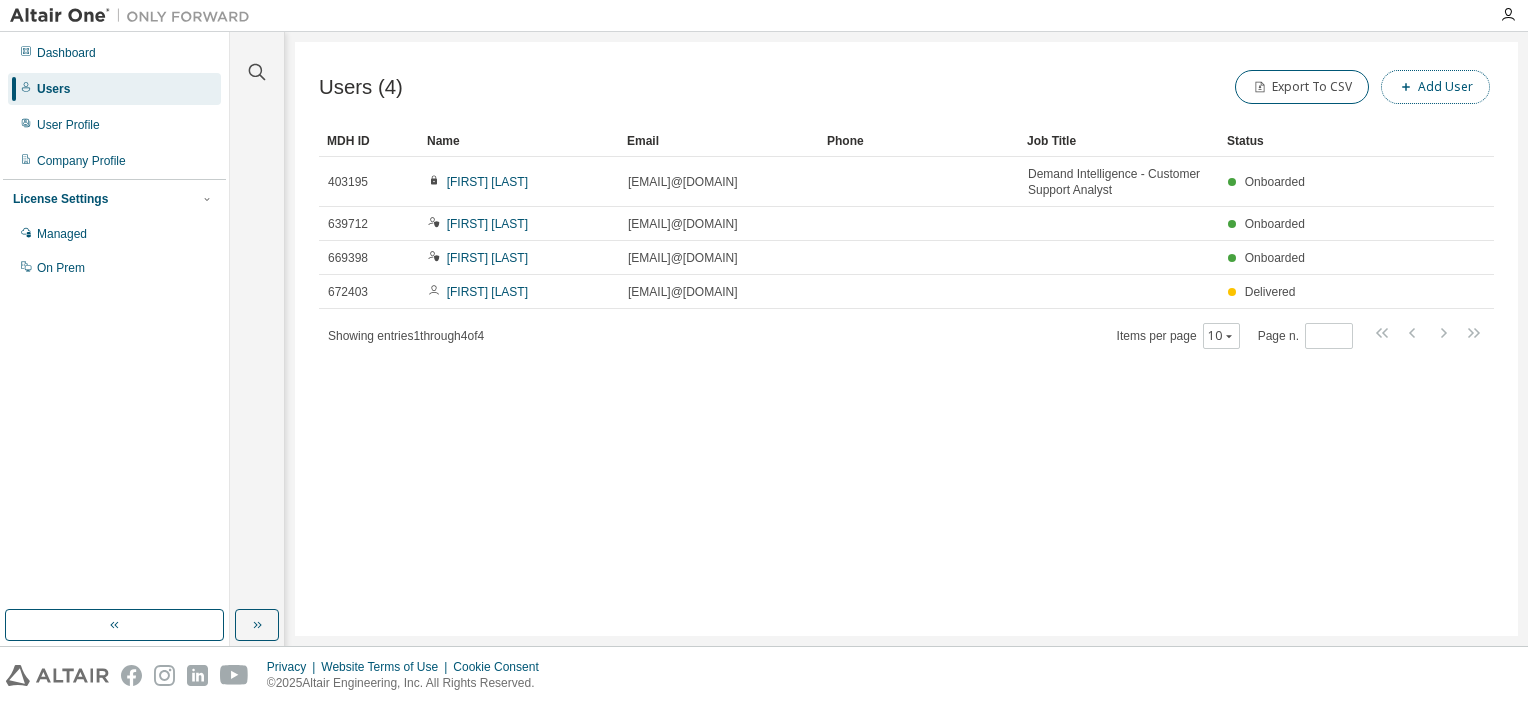 click on "Add User" at bounding box center (1435, 87) 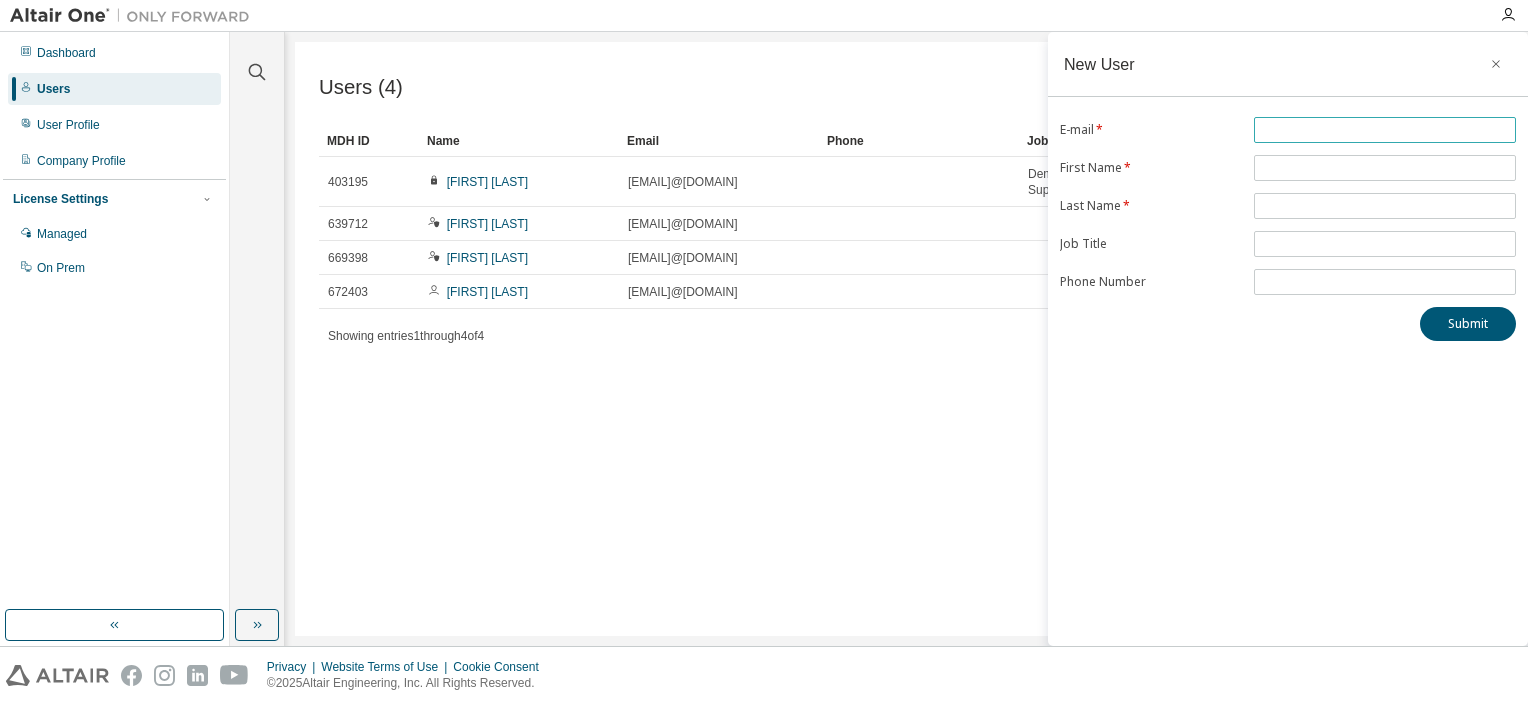 click at bounding box center (1385, 130) 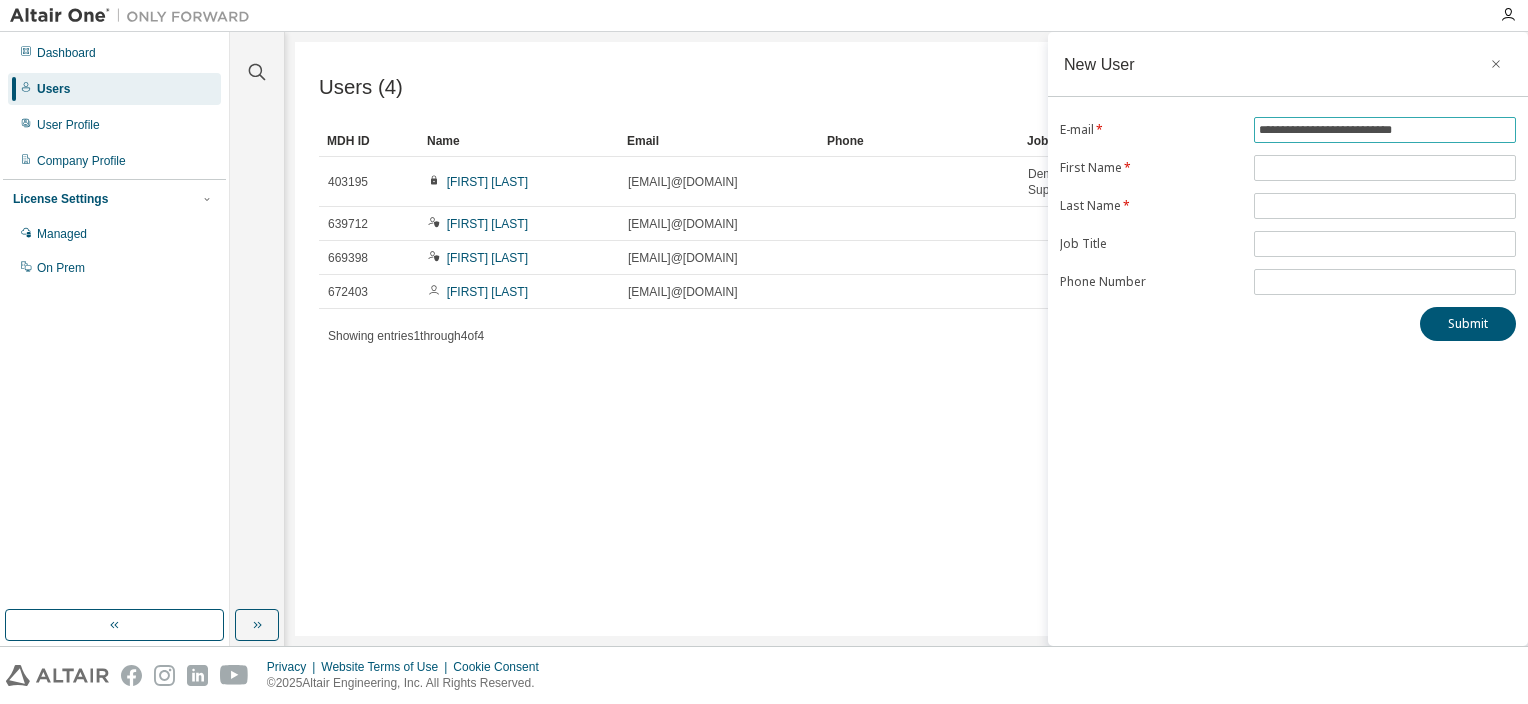 click on "**********" at bounding box center [1385, 130] 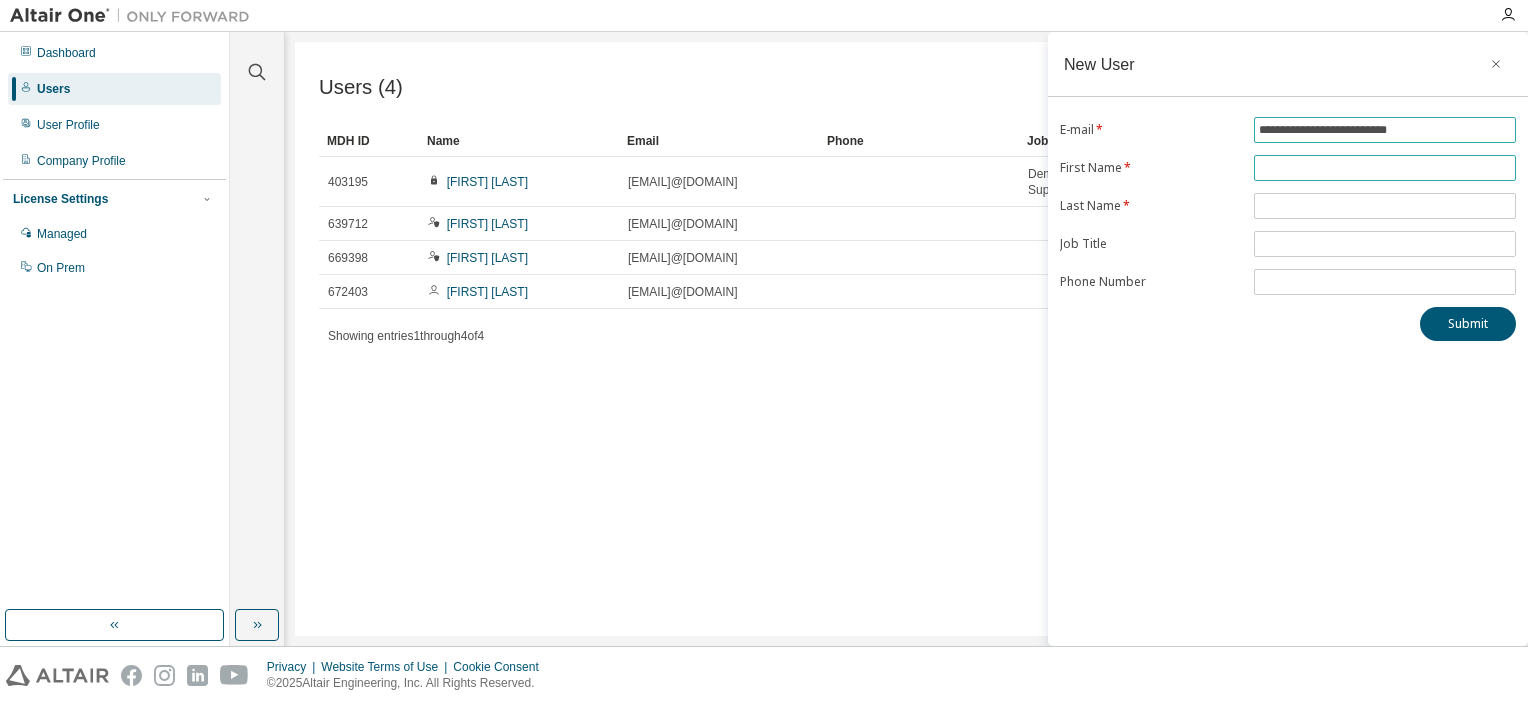 type on "**********" 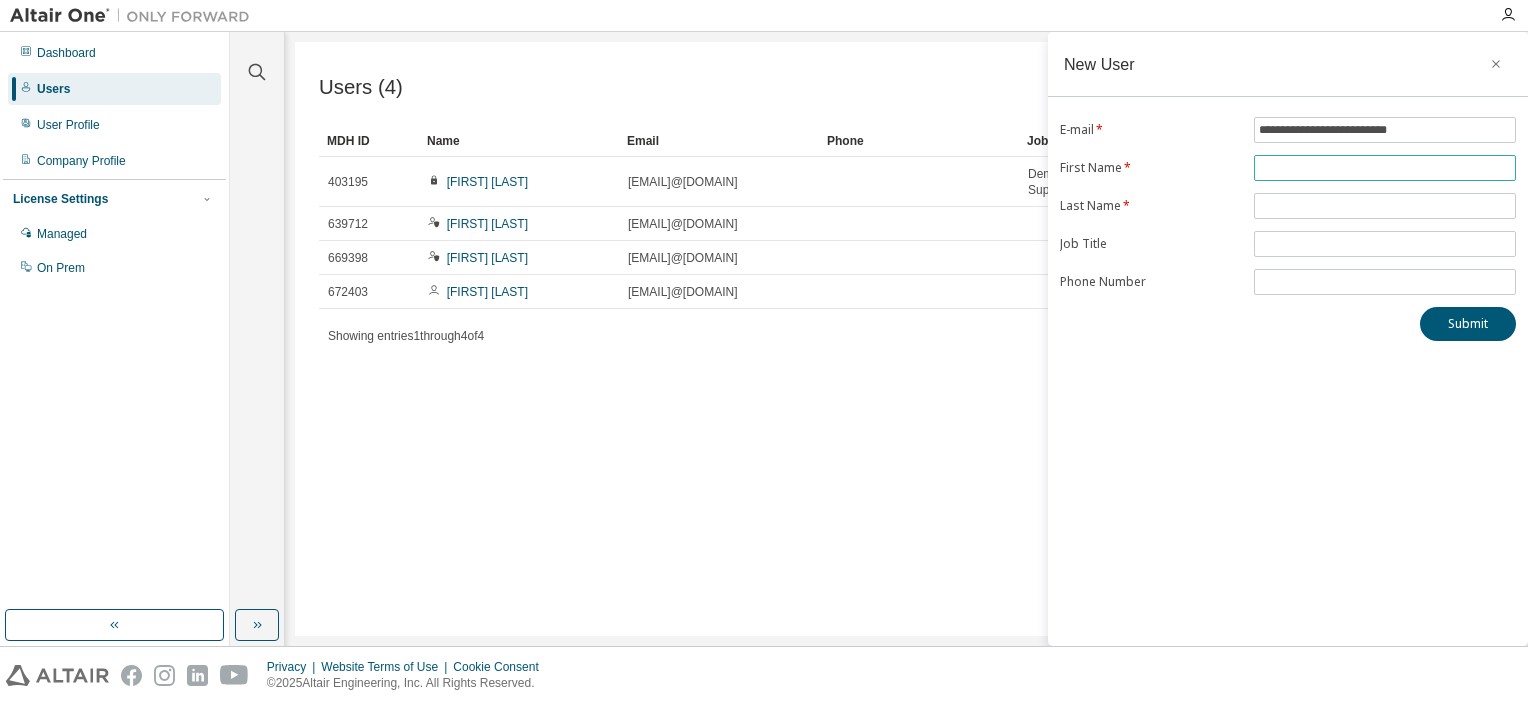 click at bounding box center (1385, 168) 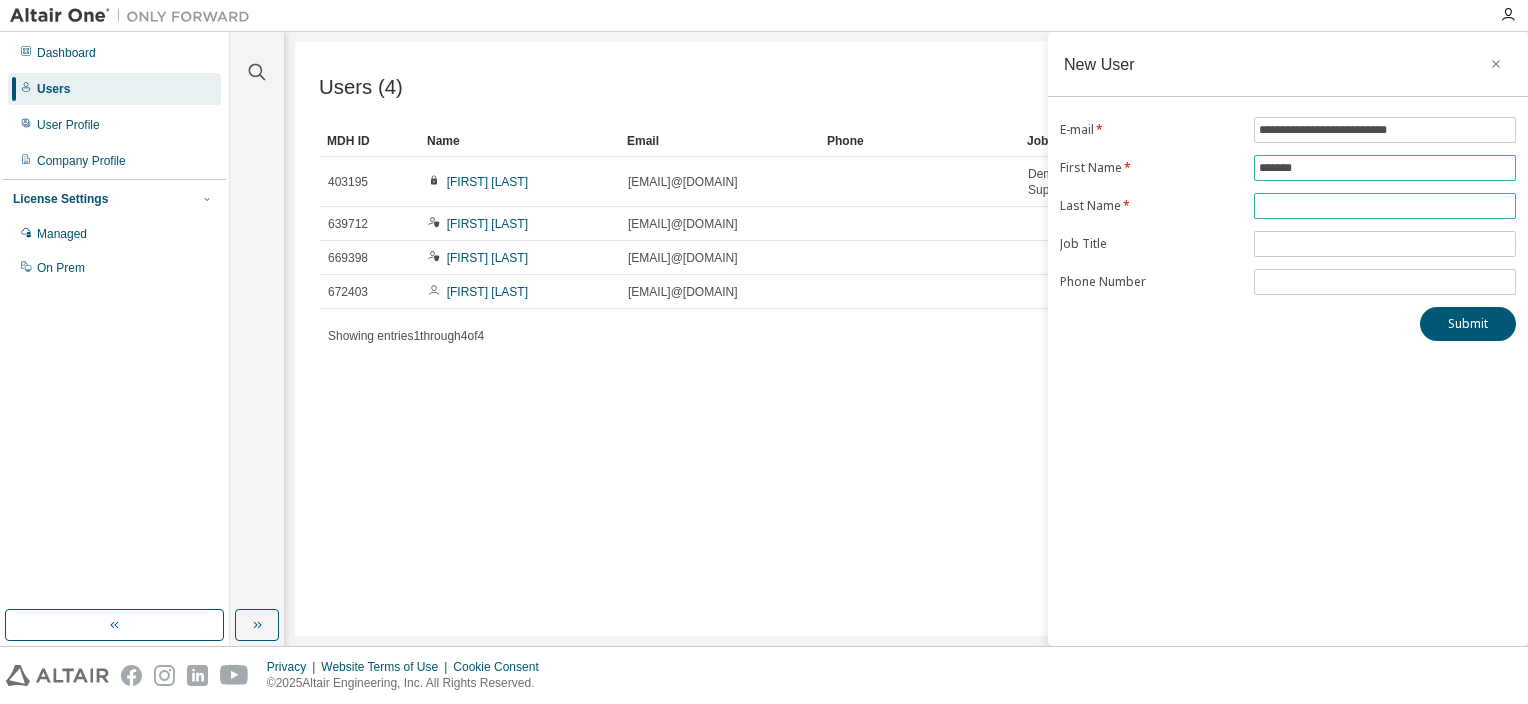 type on "*******" 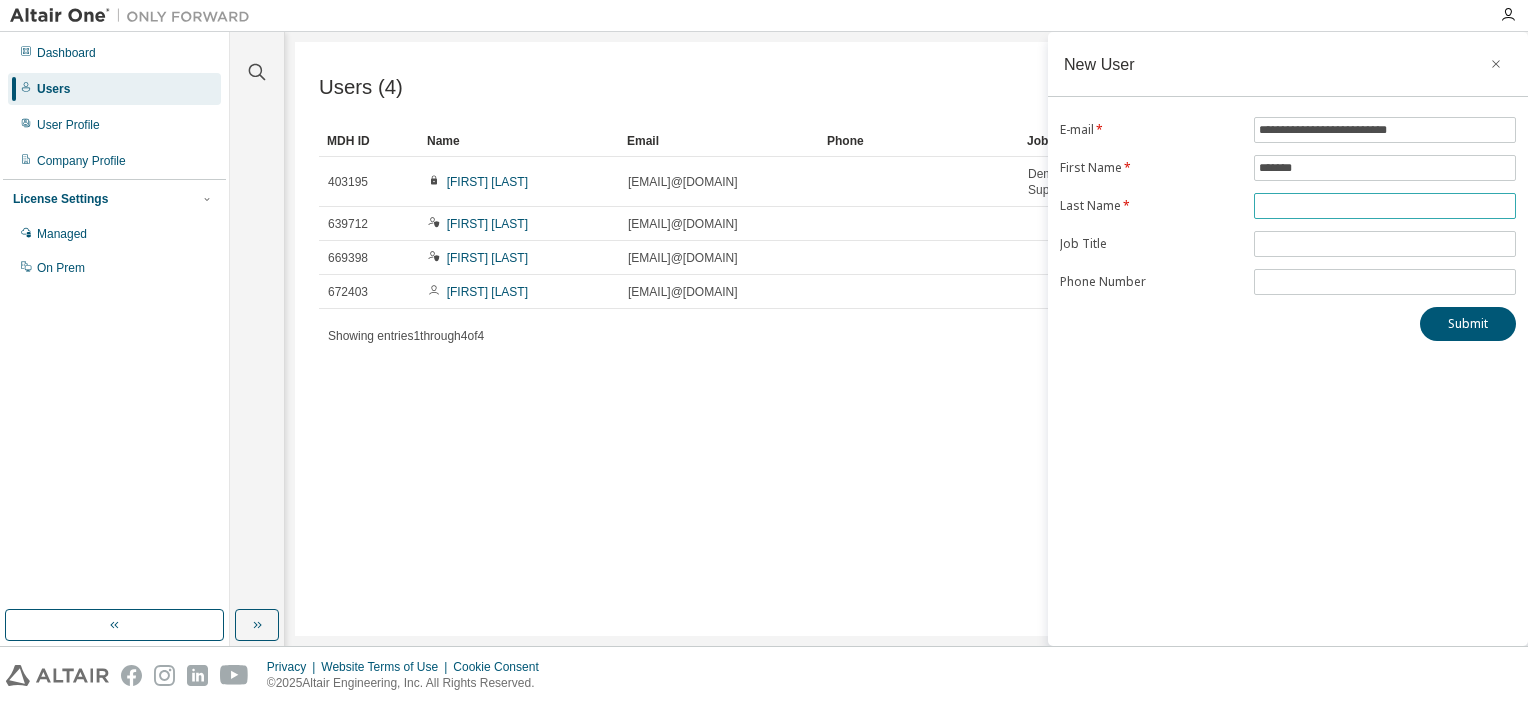 click at bounding box center [1385, 206] 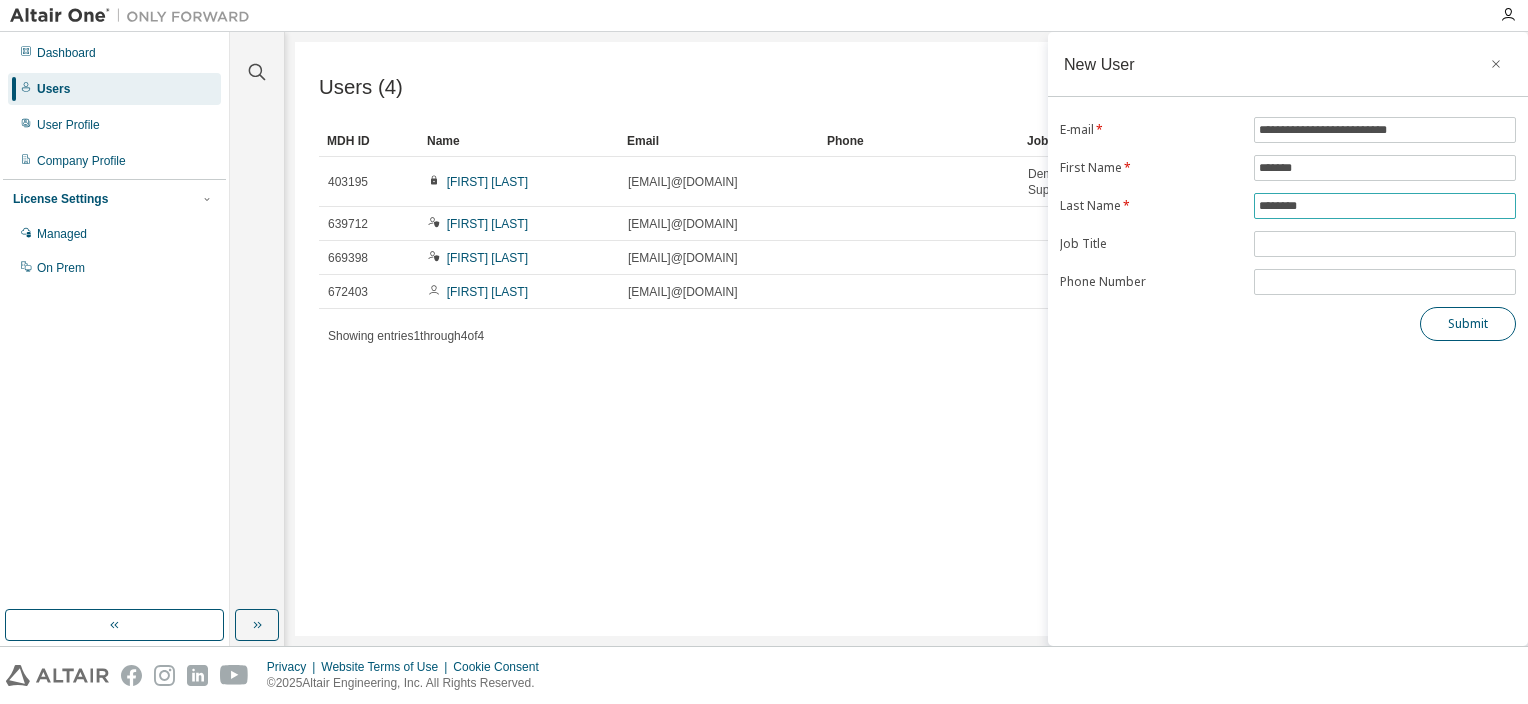 type on "********" 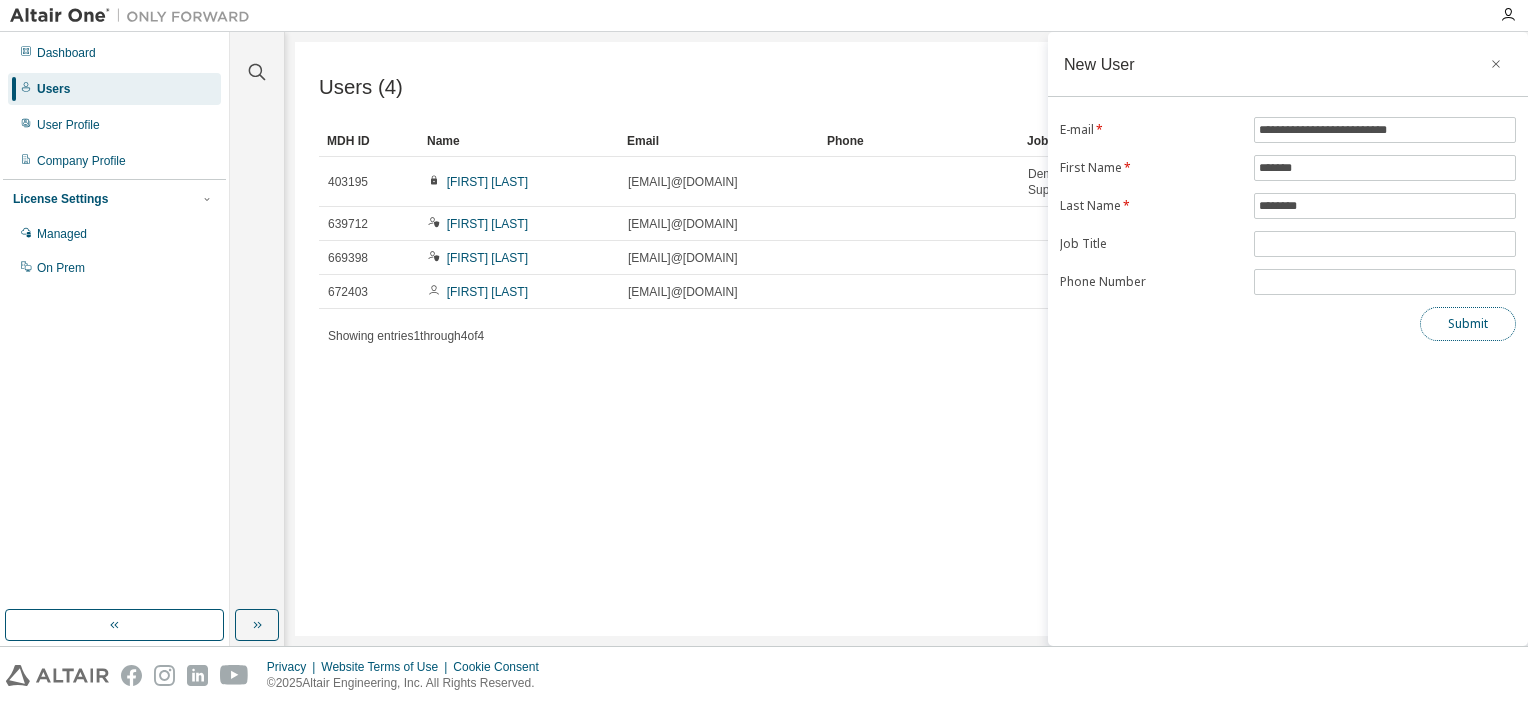 click on "Submit" at bounding box center (1468, 324) 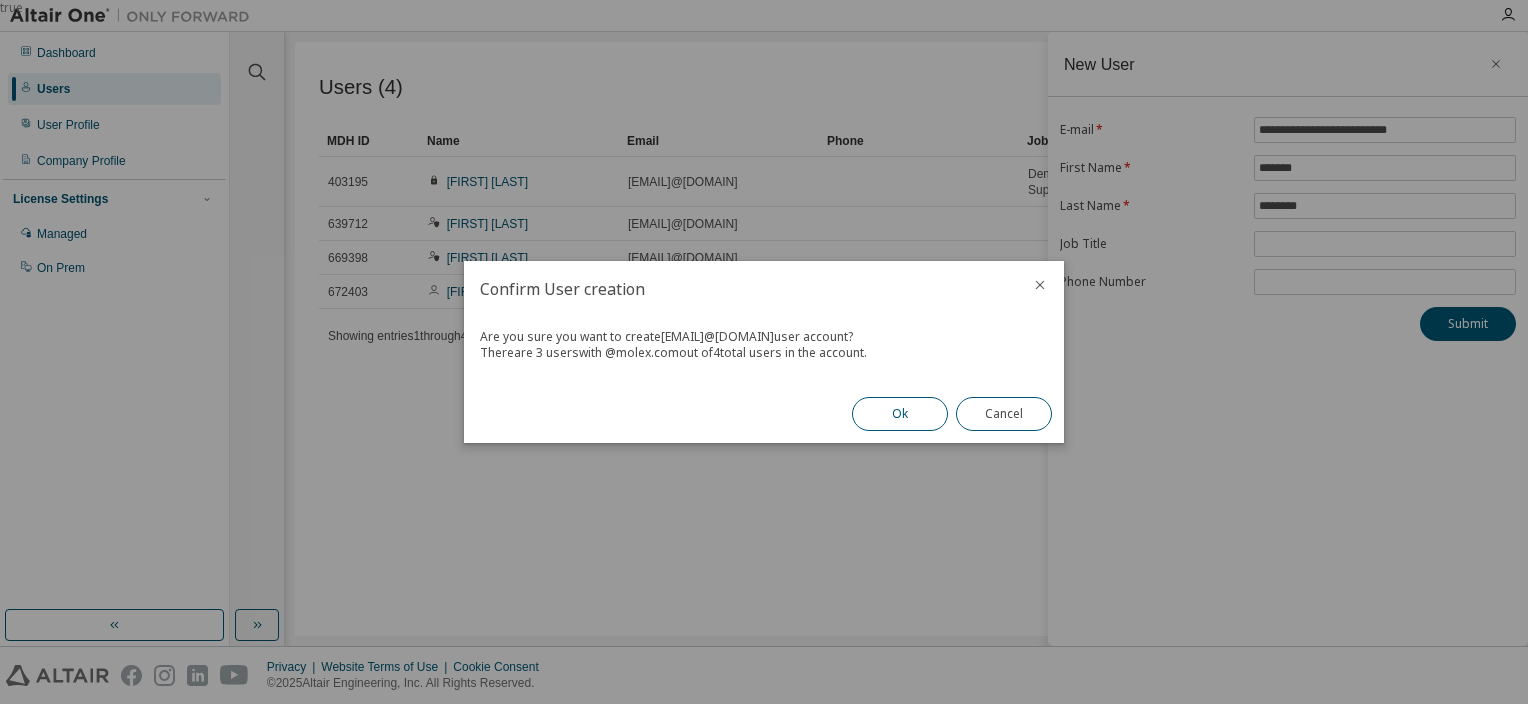 click on "Ok" at bounding box center [900, 414] 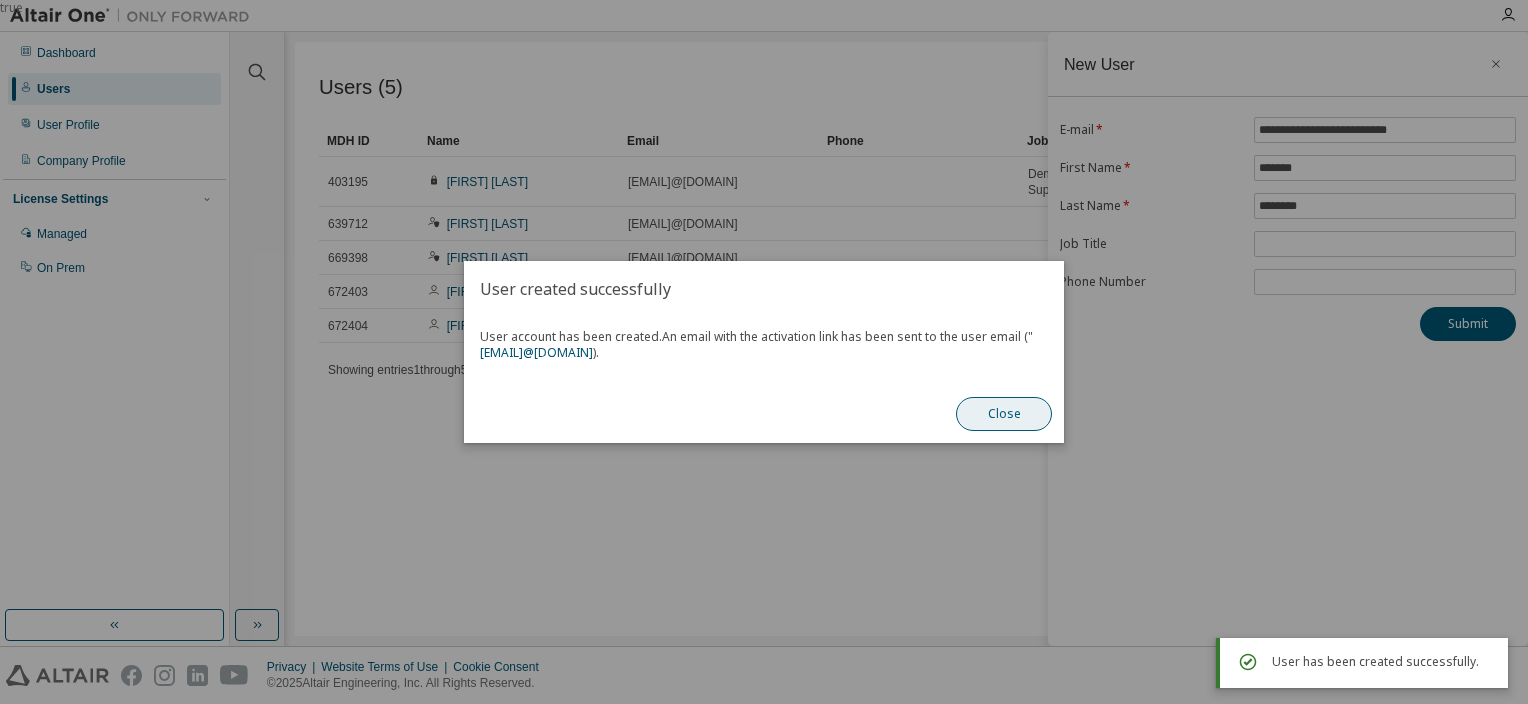 click on "Close" at bounding box center [1004, 414] 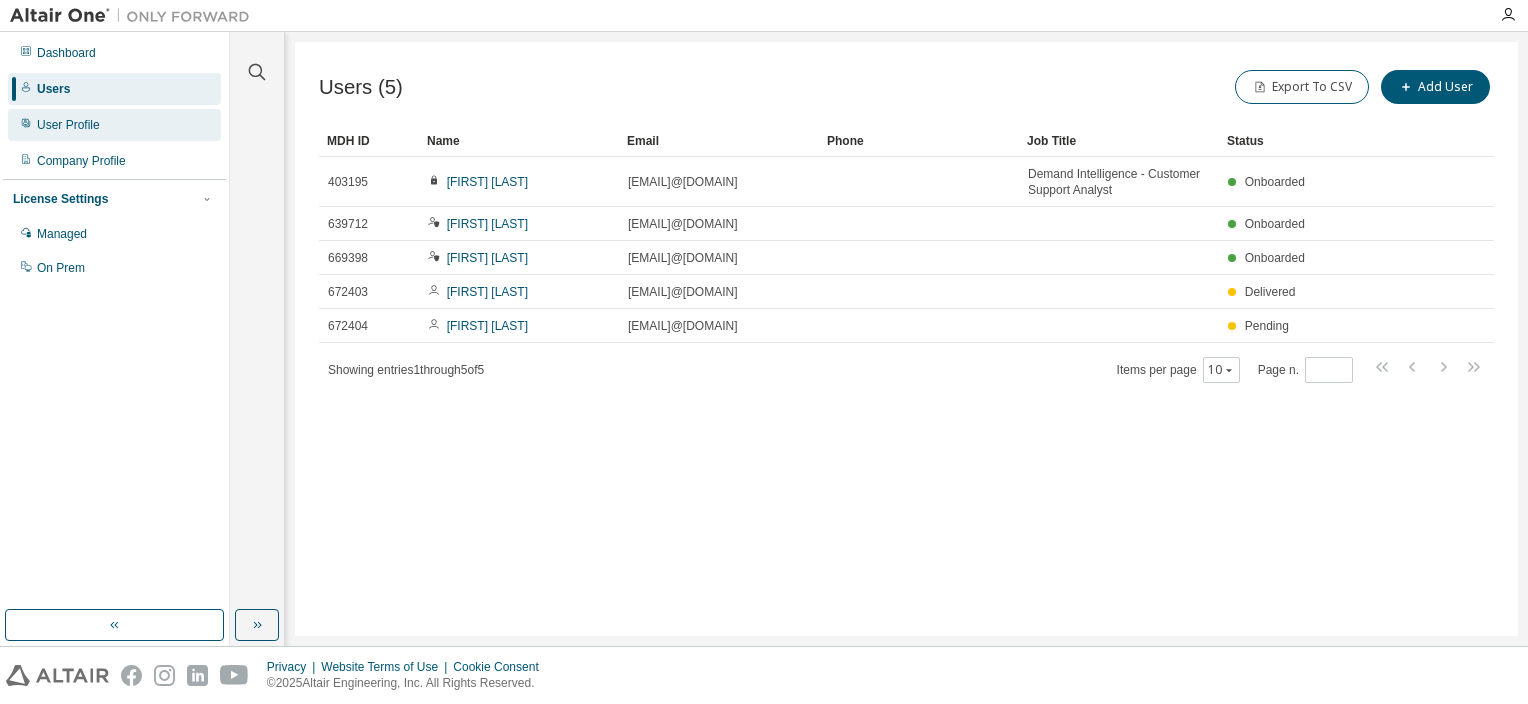 click on "User Profile" at bounding box center (68, 125) 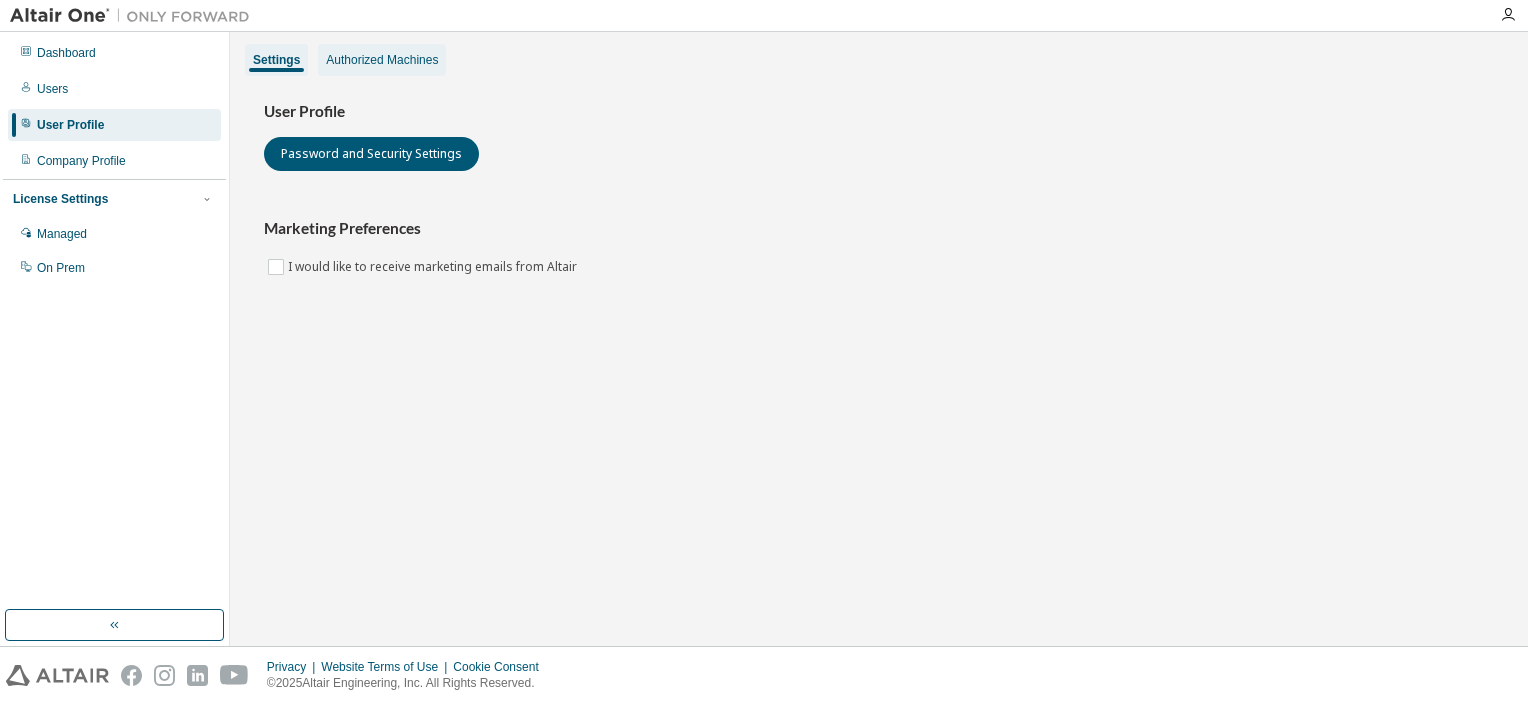 click on "Authorized Machines" at bounding box center [382, 60] 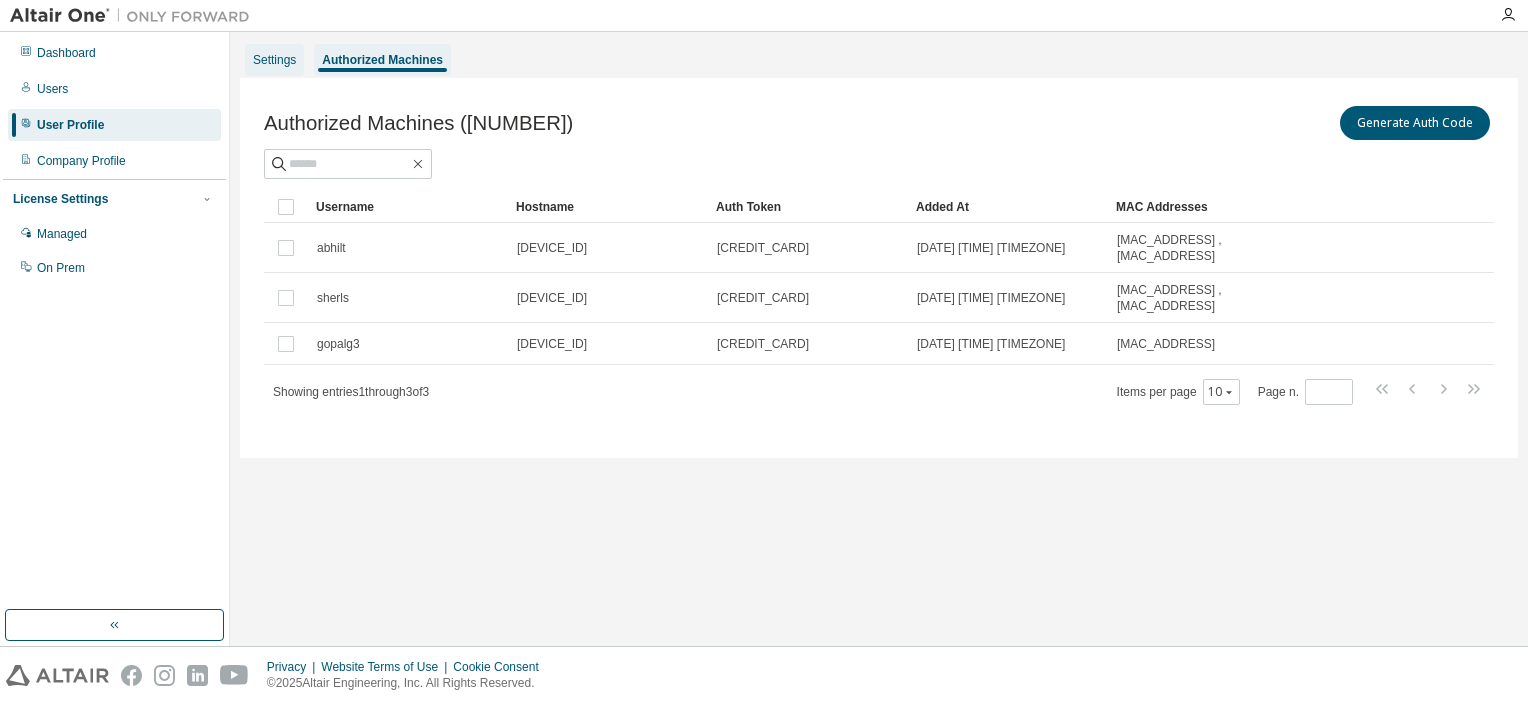 click on "Settings" at bounding box center [274, 60] 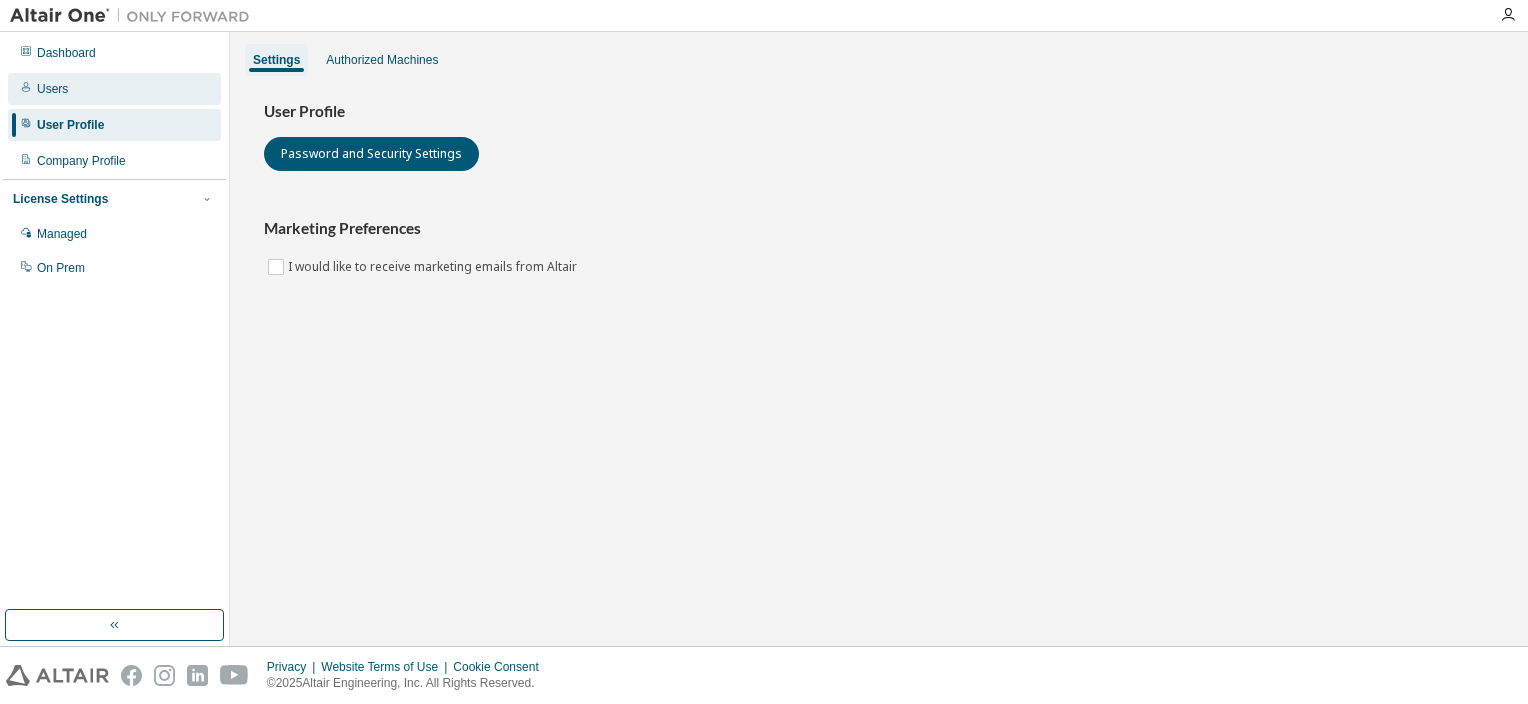 click on "Users" at bounding box center (114, 89) 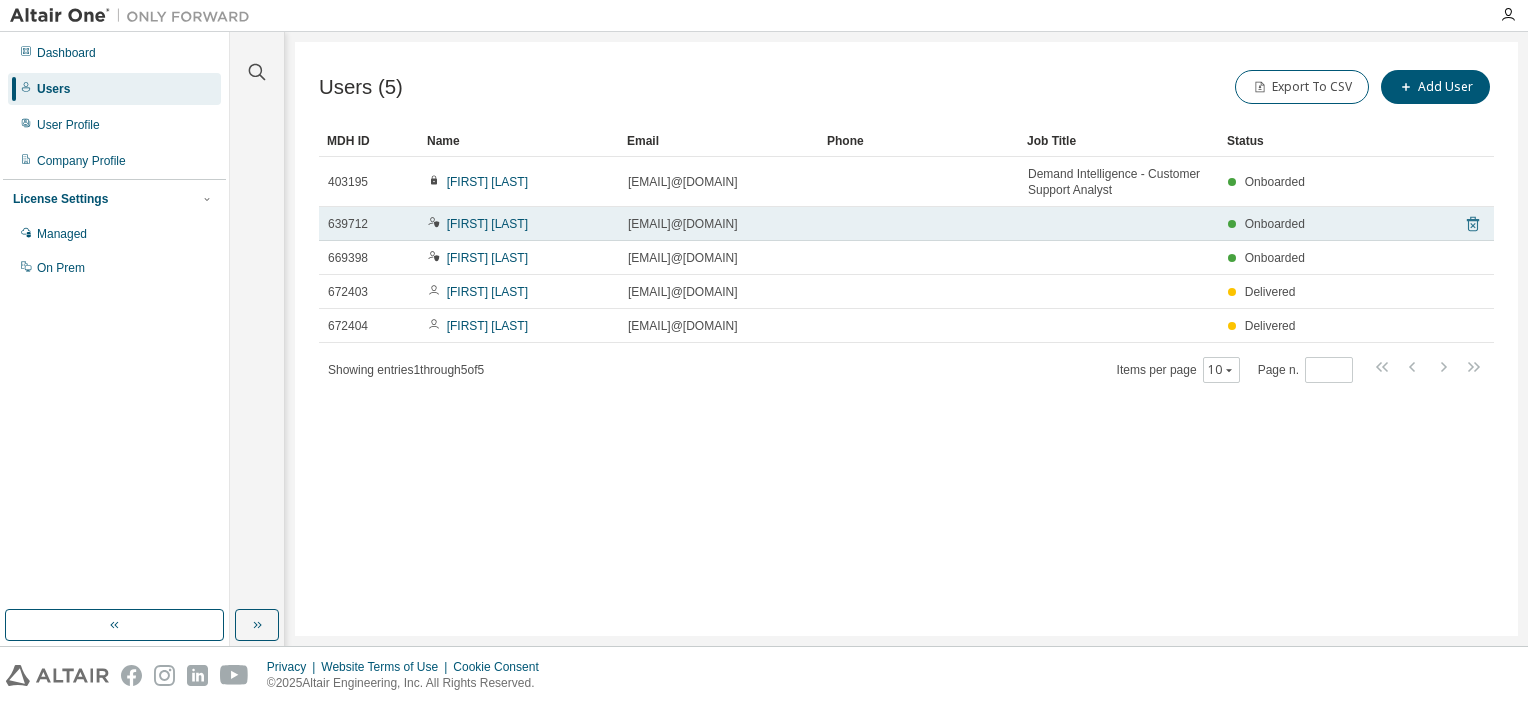 click 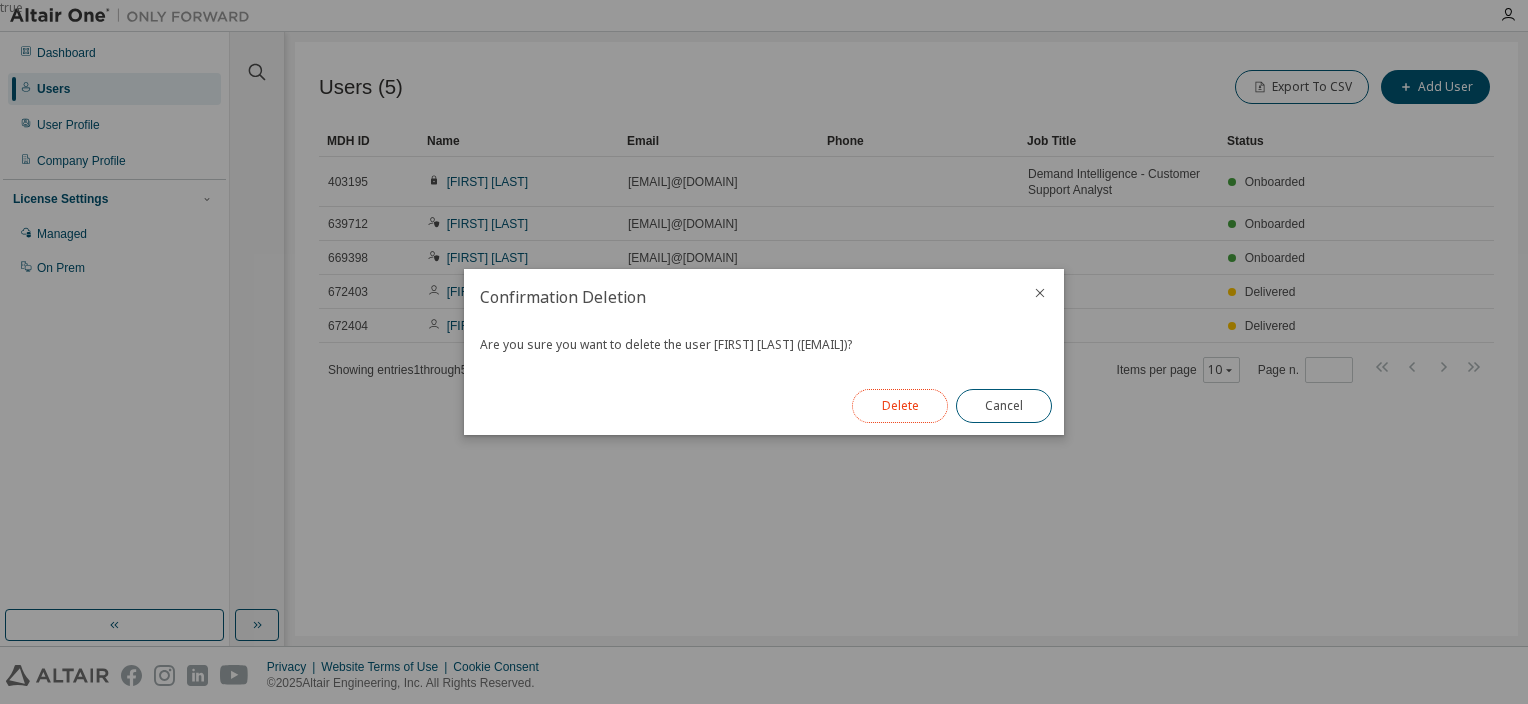click on "Delete" at bounding box center [900, 406] 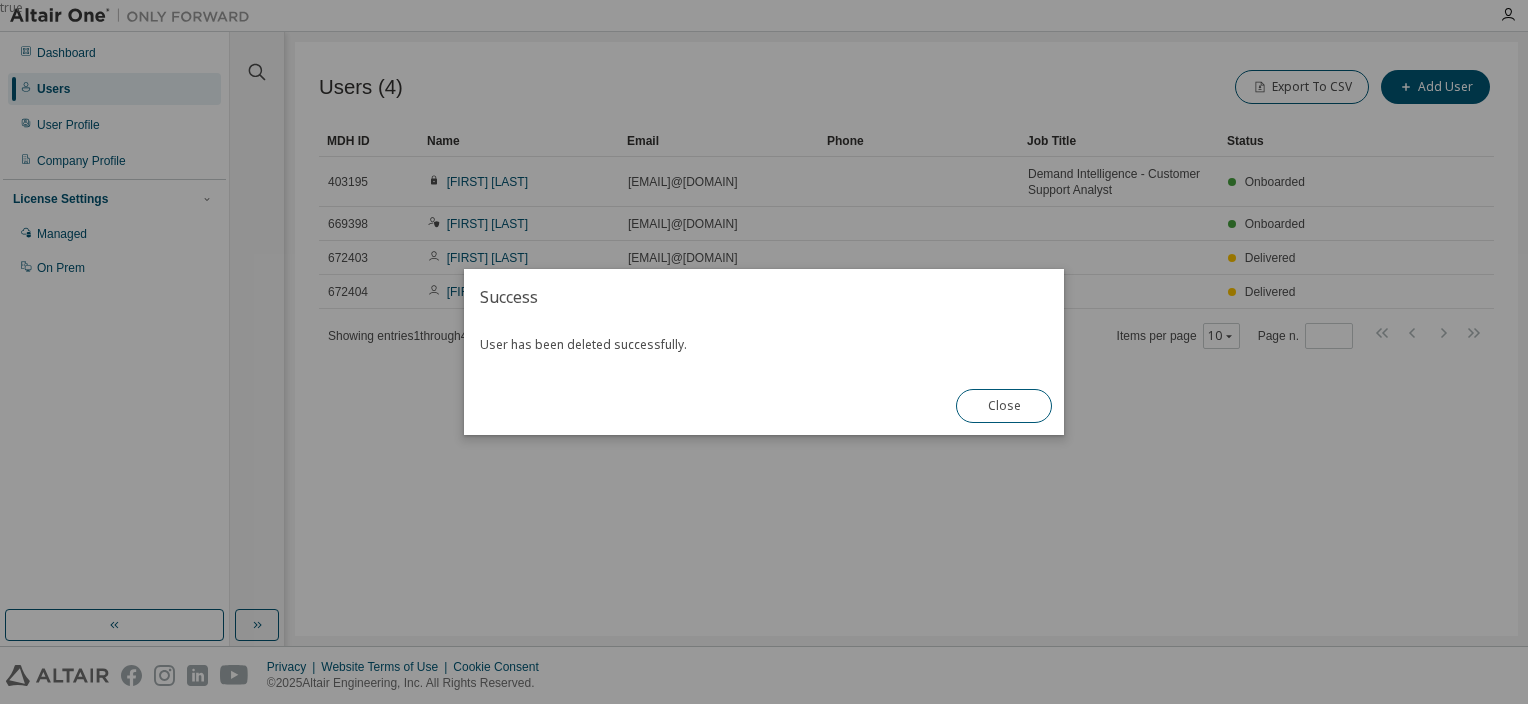 click on "Close" at bounding box center (1004, 406) 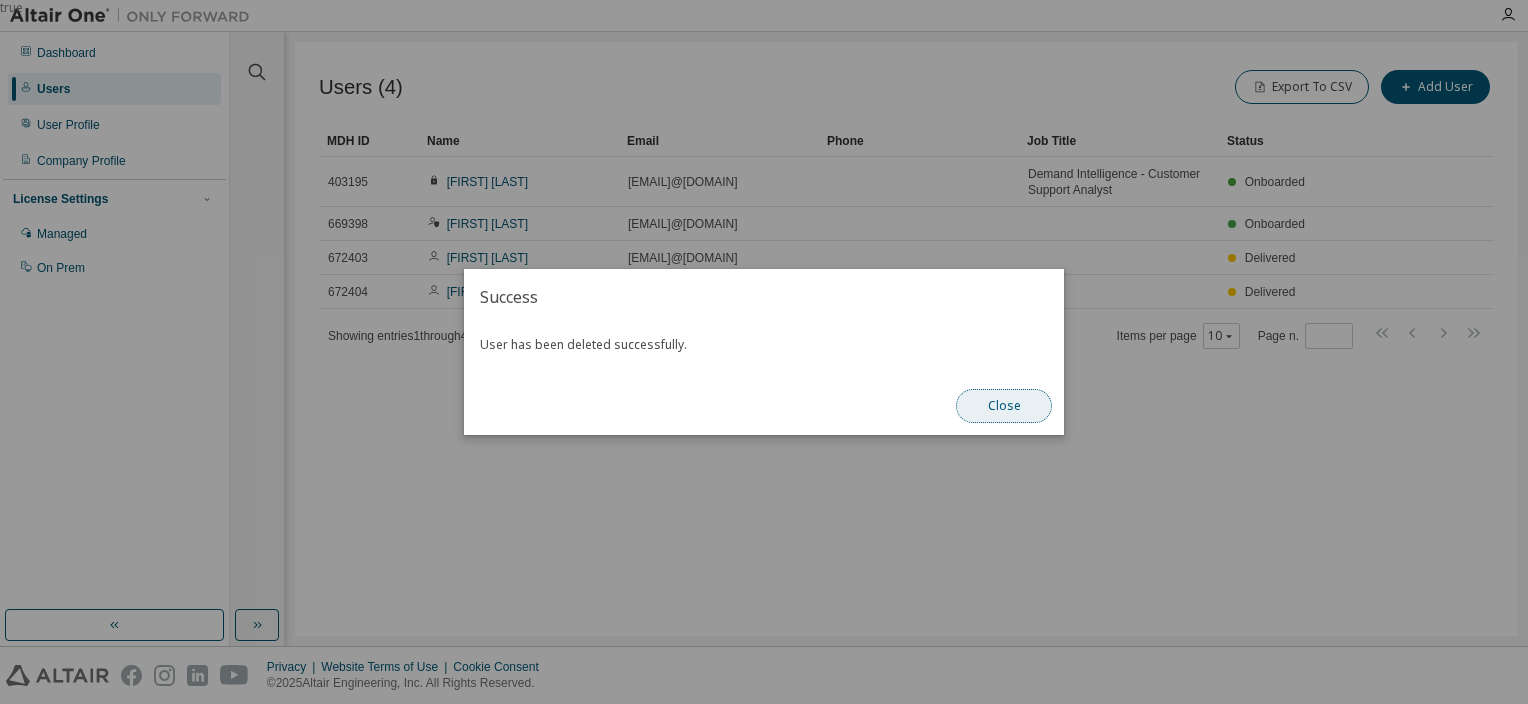 click on "Close" at bounding box center [1004, 406] 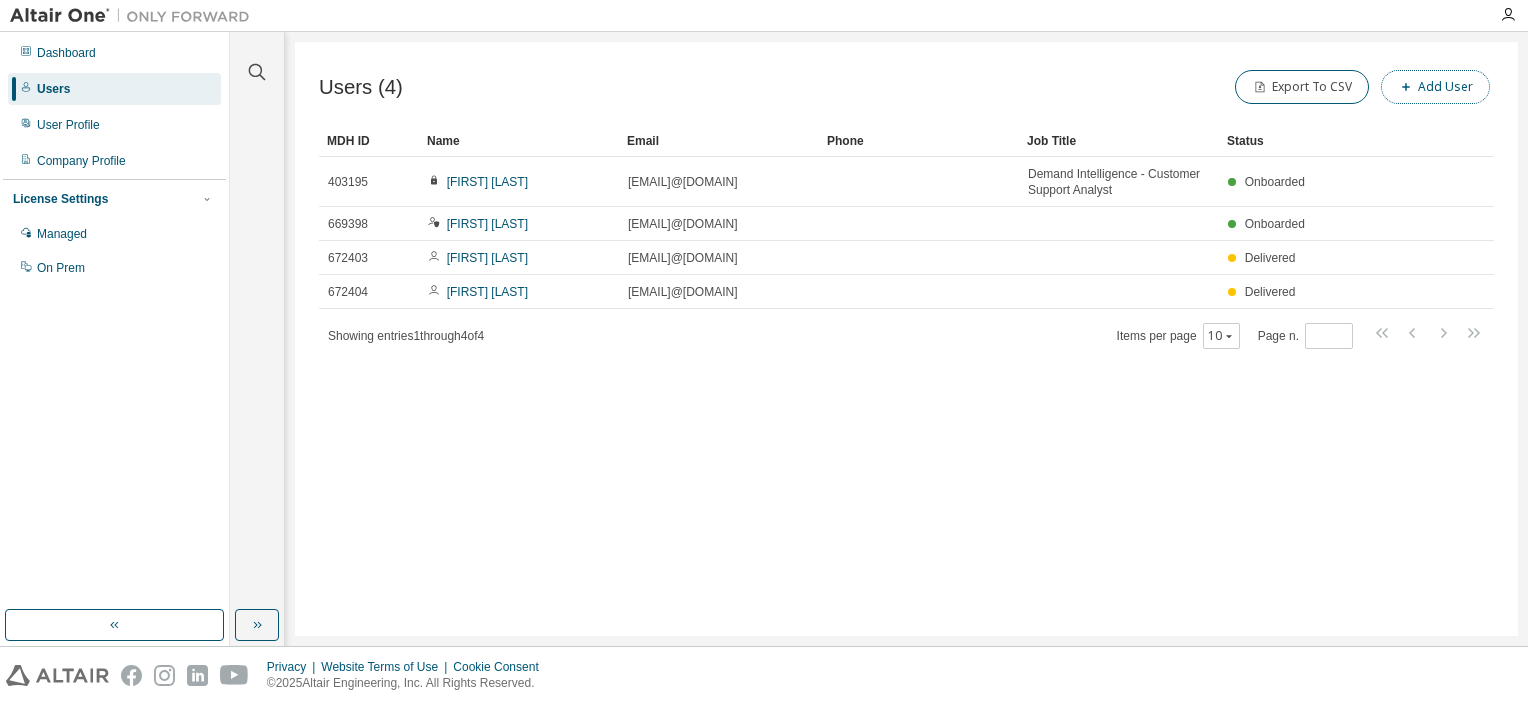 click on "Add User" at bounding box center (1435, 87) 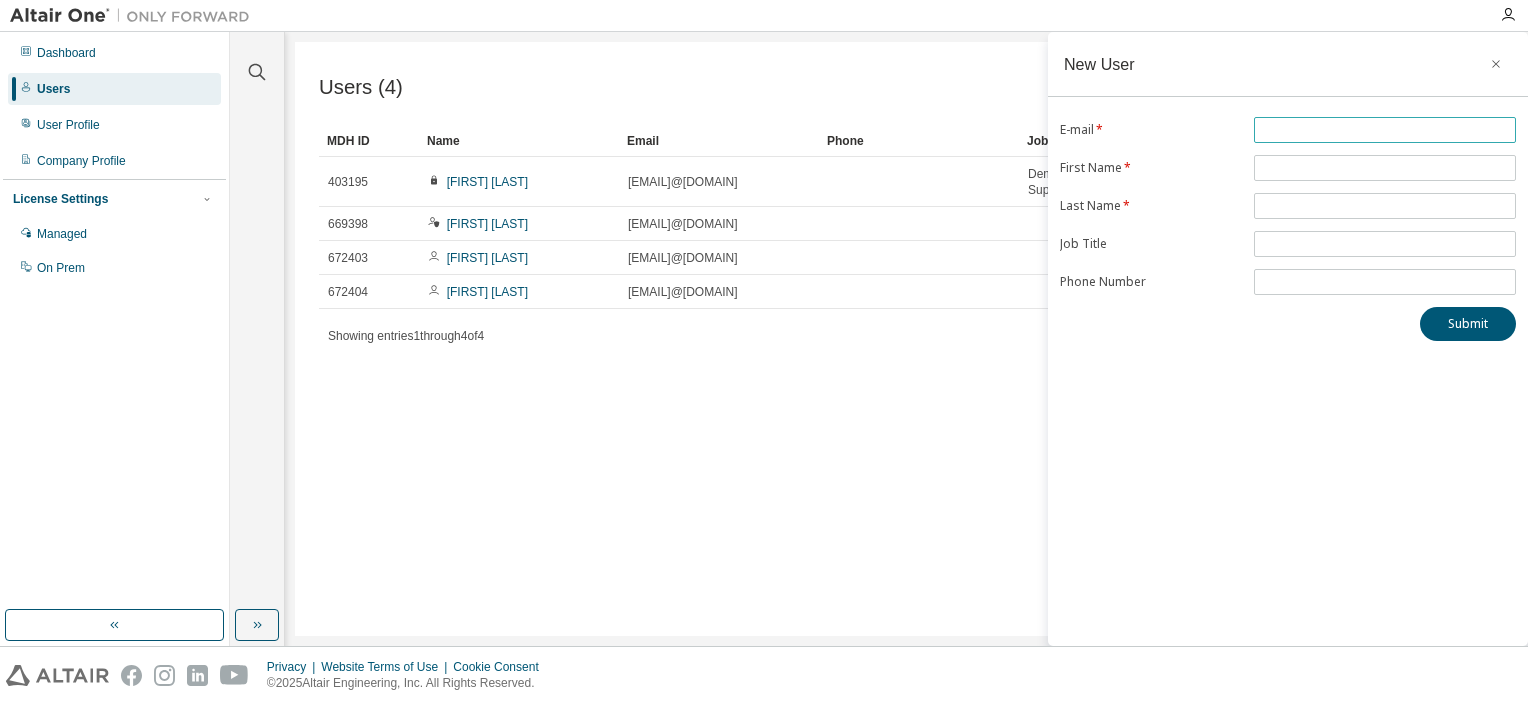 click at bounding box center (1385, 130) 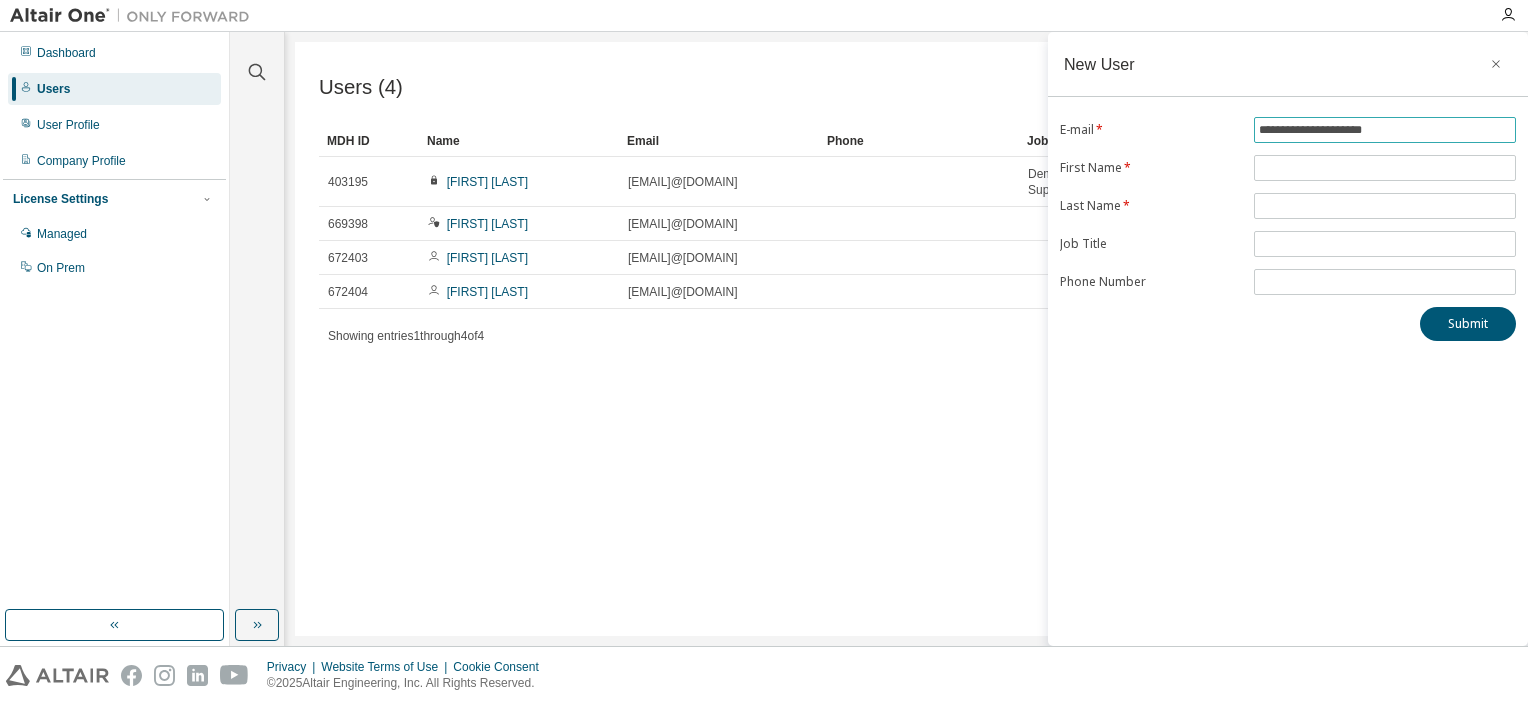 type on "**********" 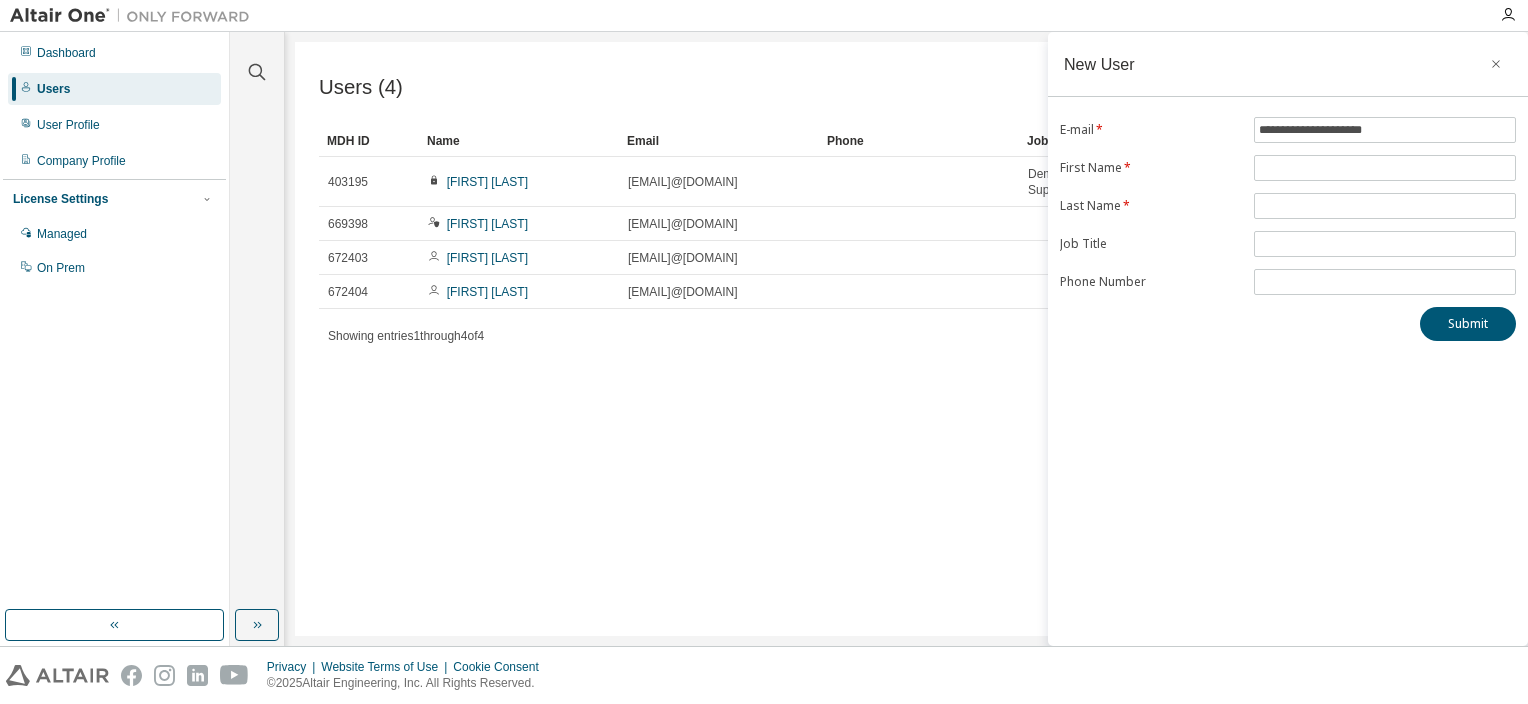 click on "**********" at bounding box center [1288, 339] 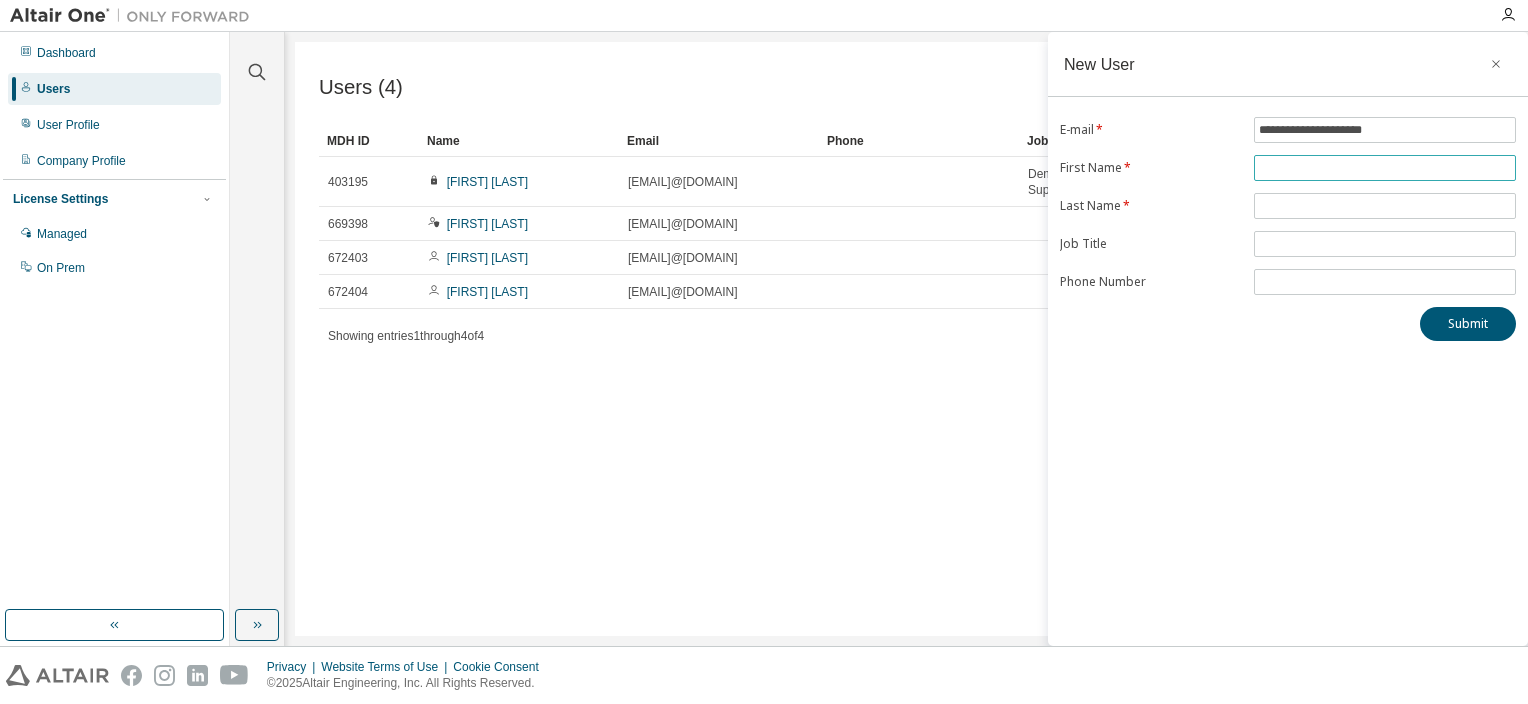 click at bounding box center [1385, 168] 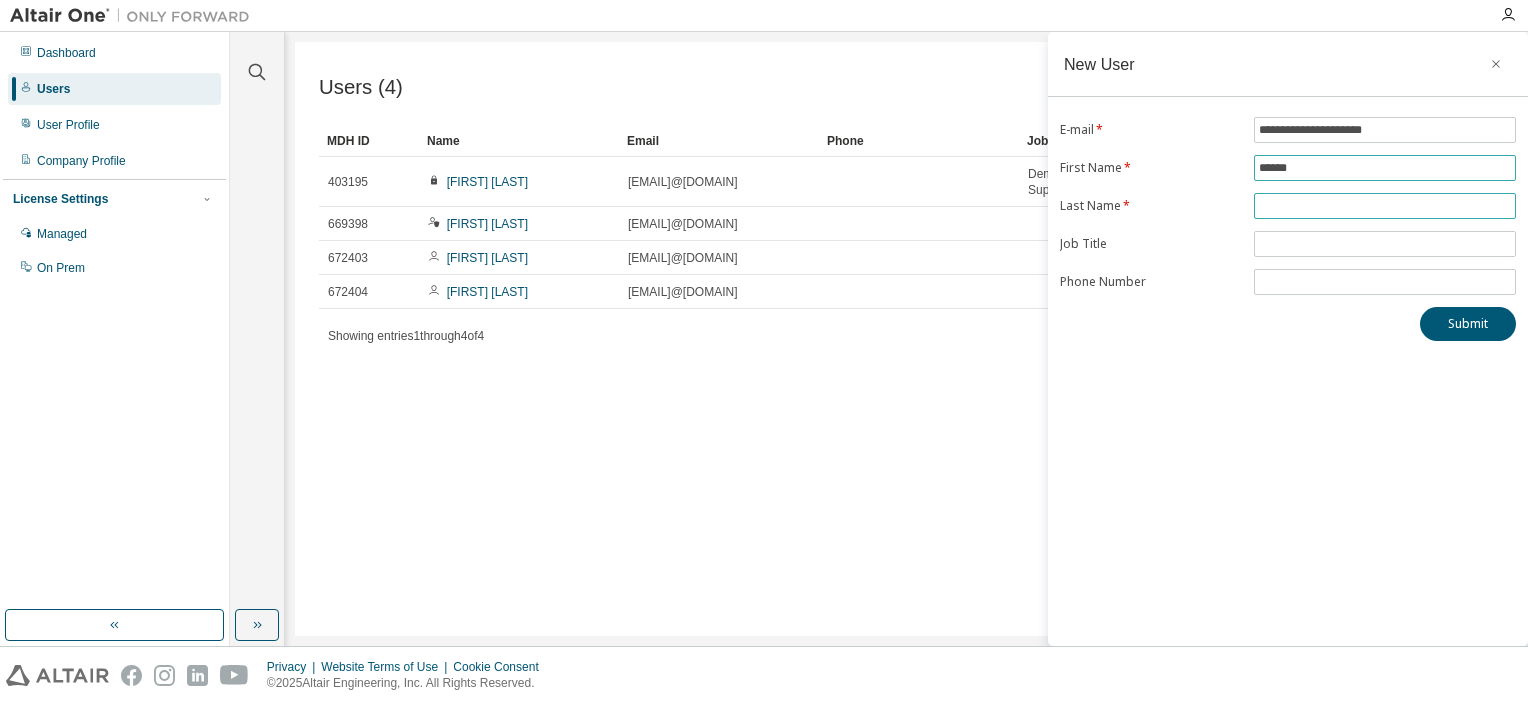 type on "*****" 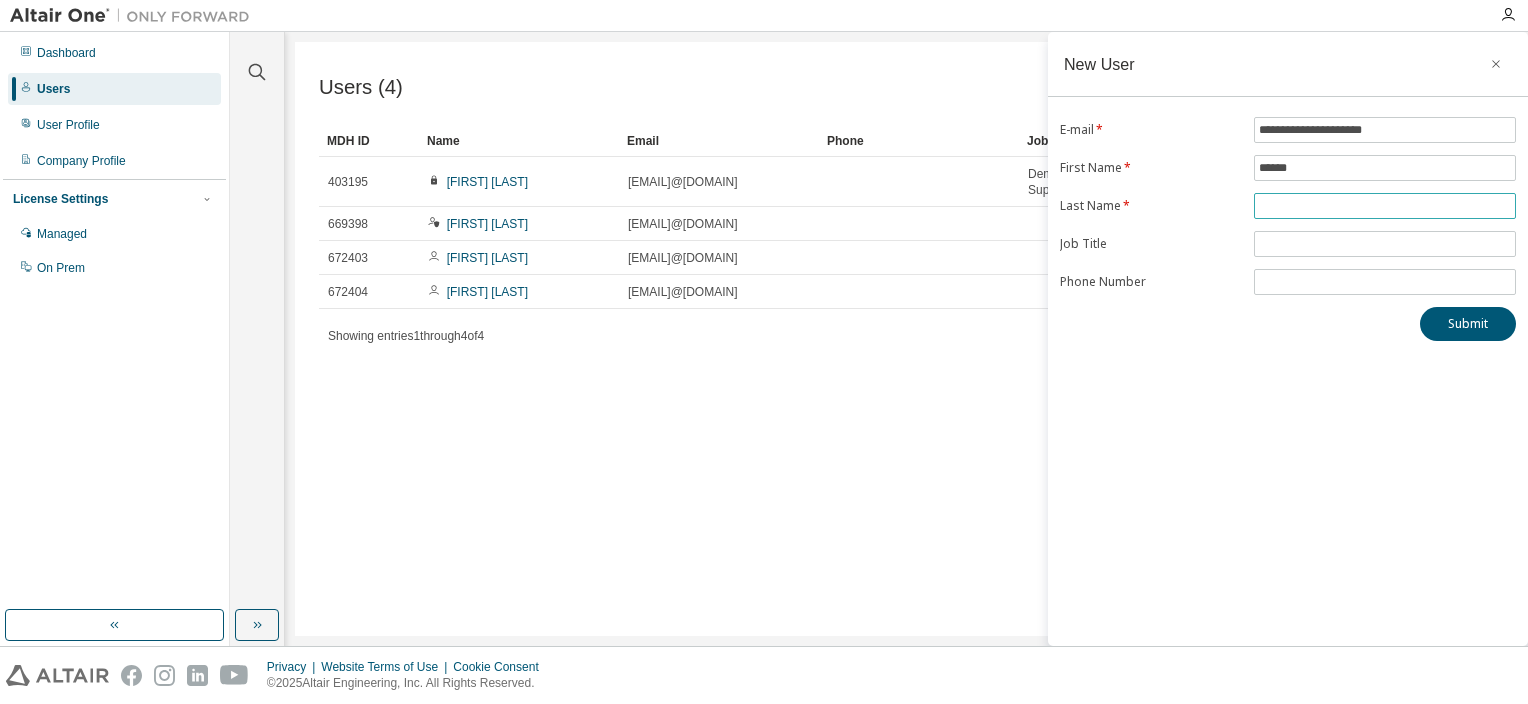 click at bounding box center (1385, 206) 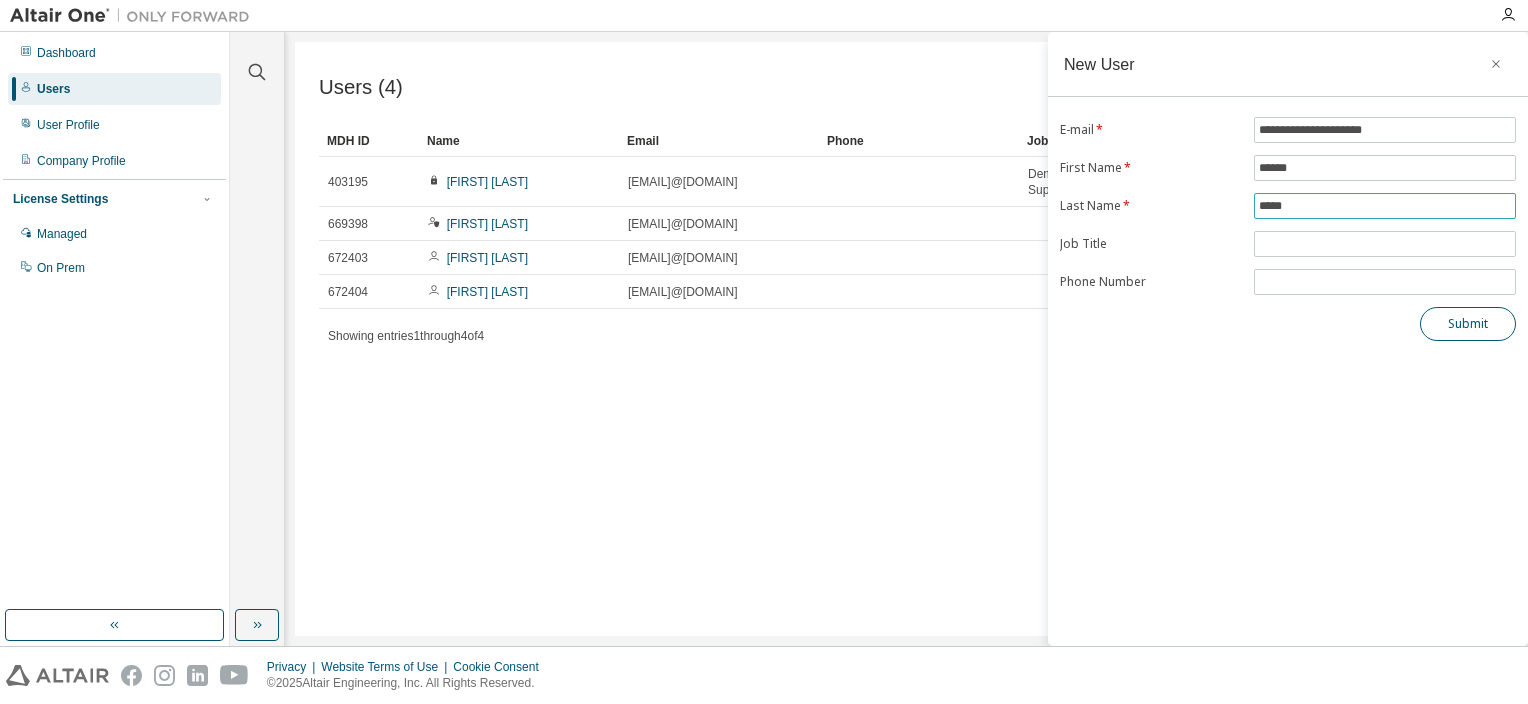 type on "*****" 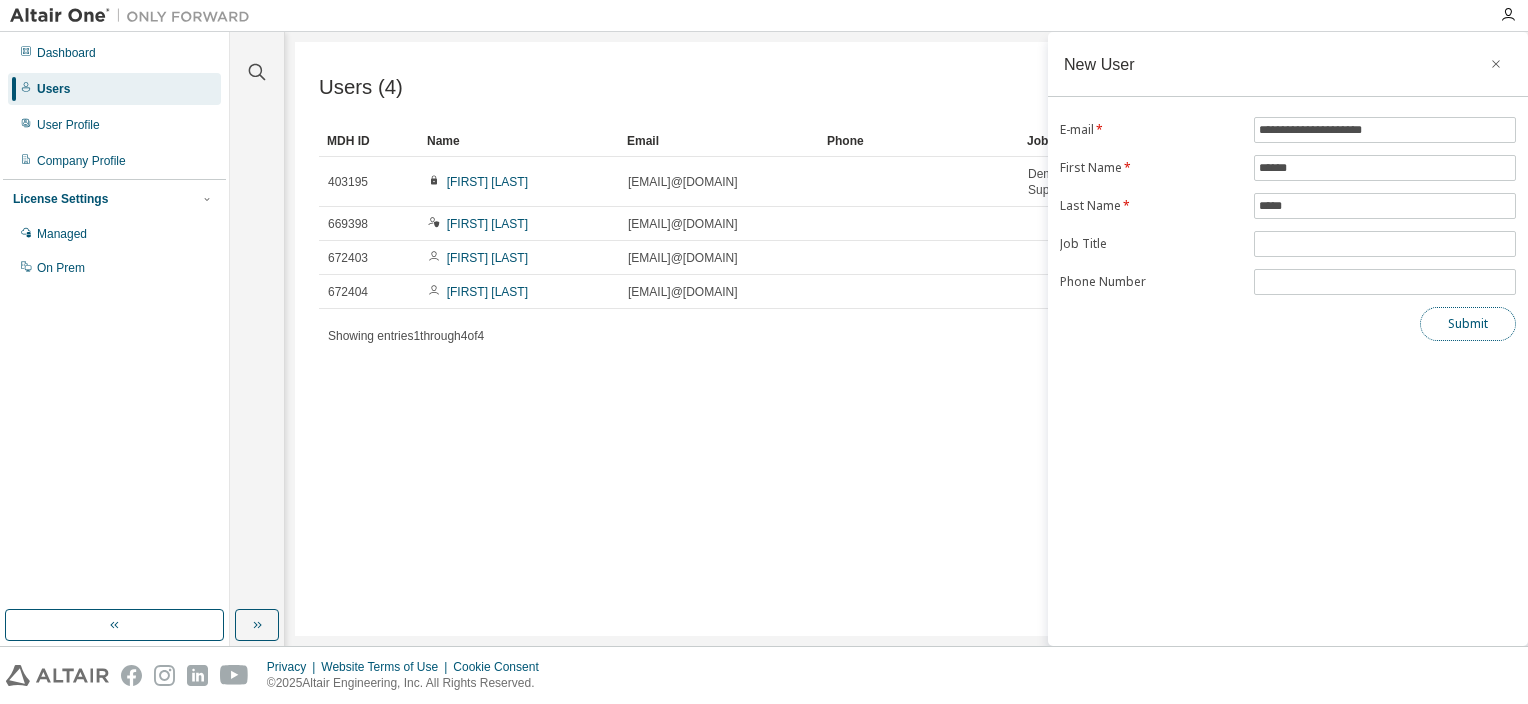 click on "Submit" at bounding box center (1468, 324) 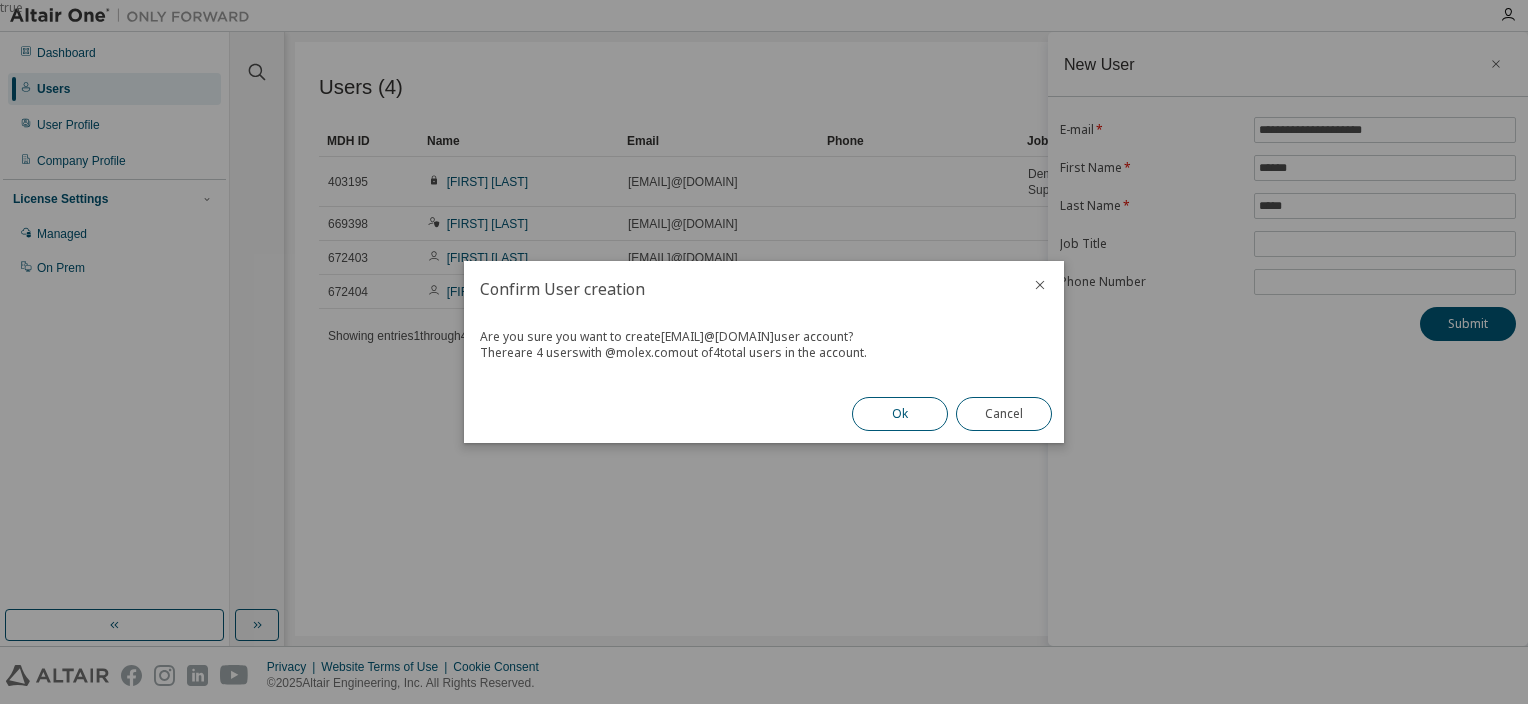 click on "Ok" at bounding box center [900, 414] 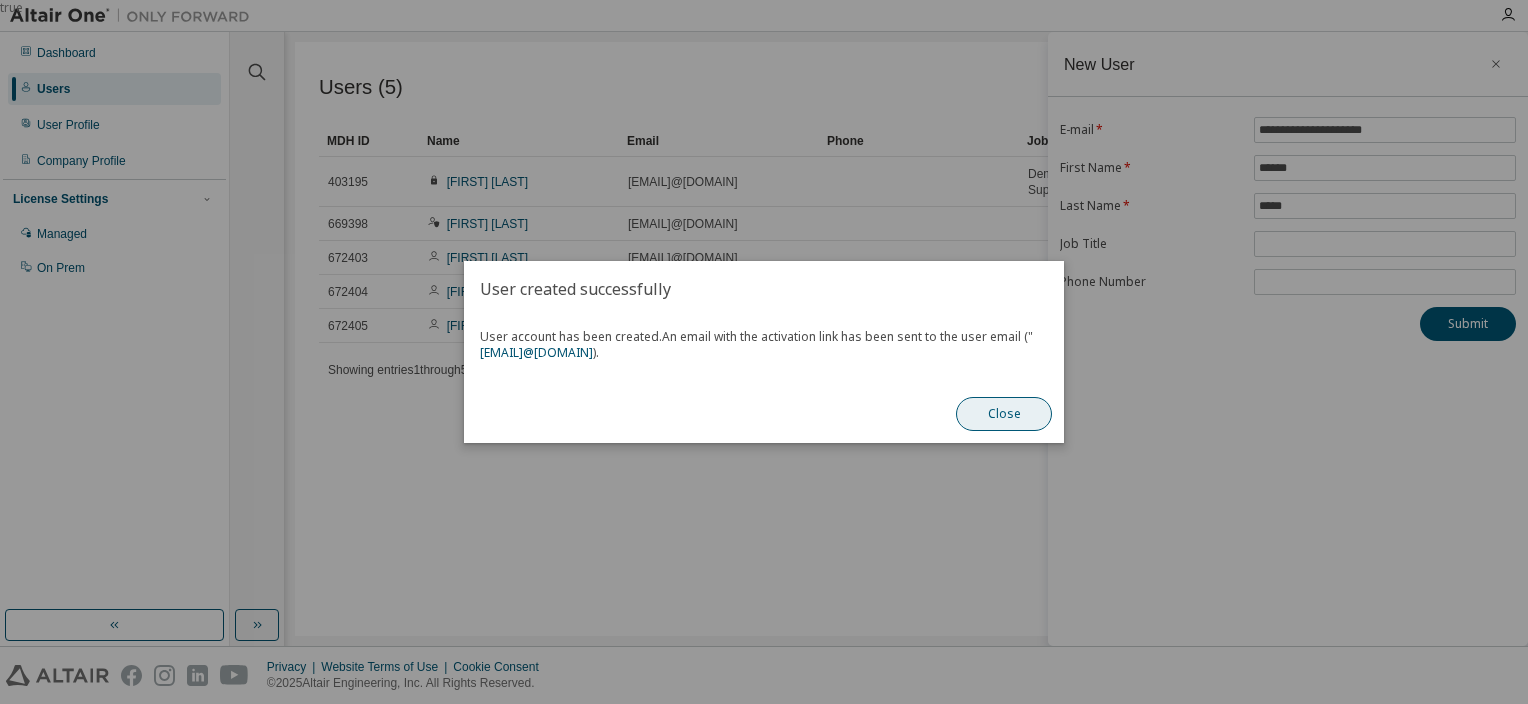 click on "Close" at bounding box center (1004, 414) 